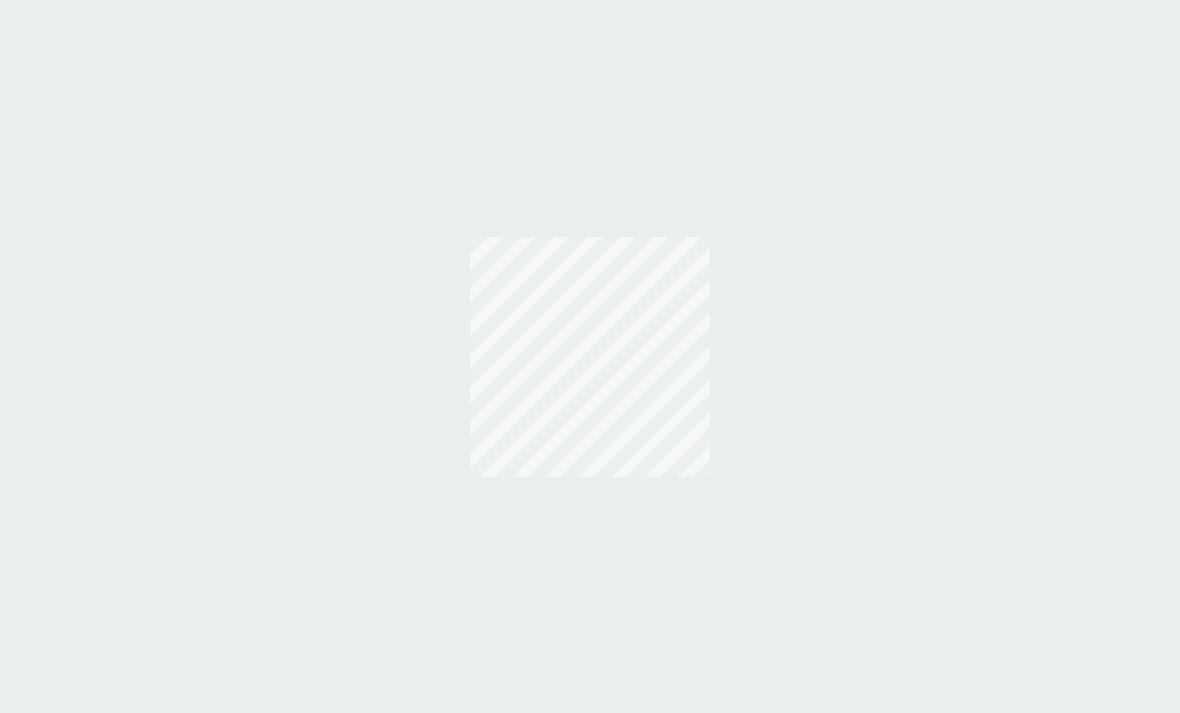 scroll, scrollTop: 0, scrollLeft: 0, axis: both 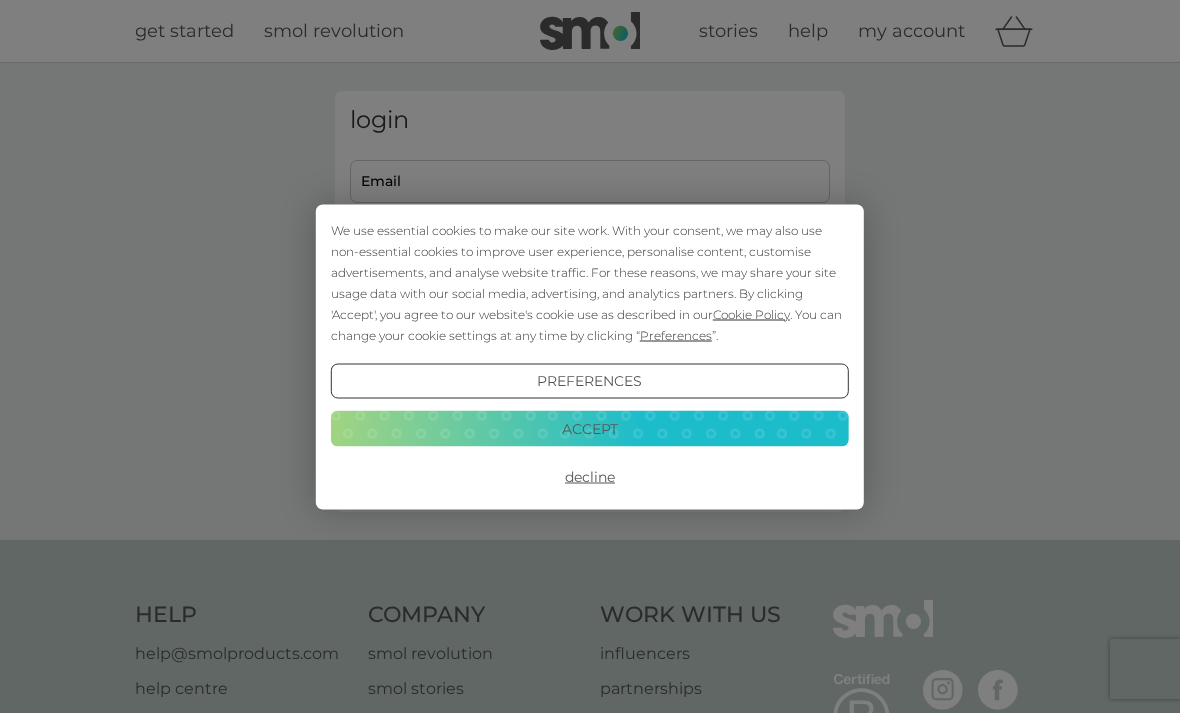 click on "Accept" at bounding box center (590, 429) 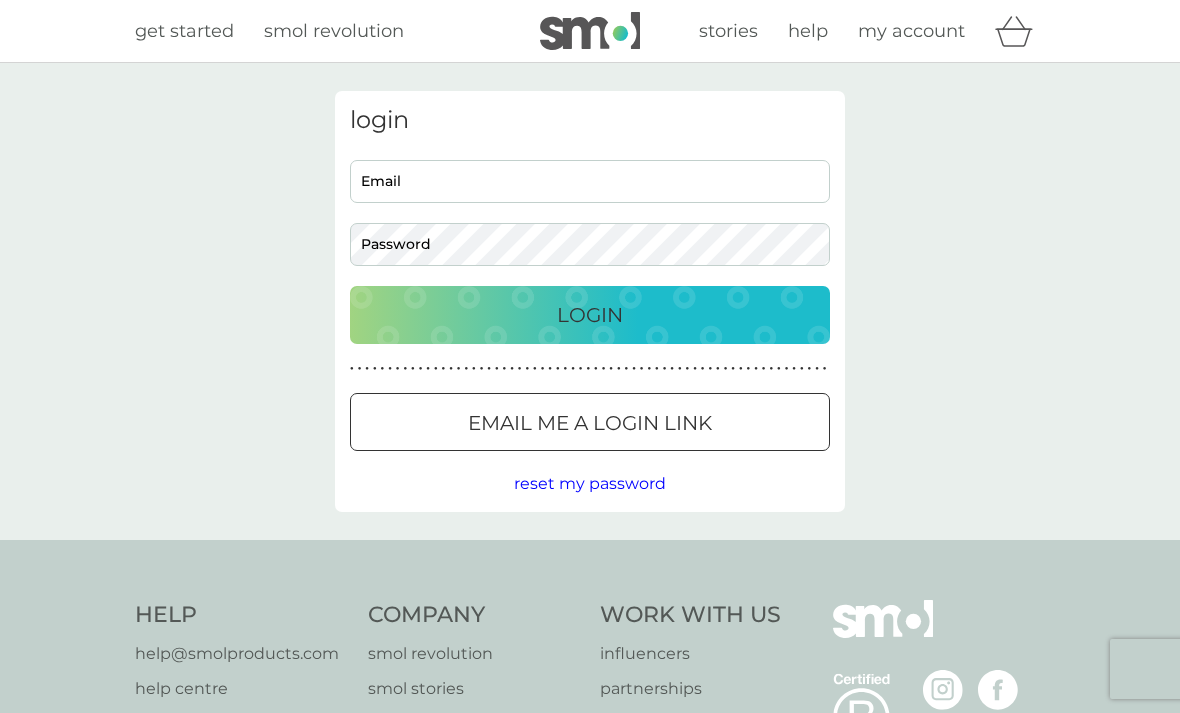 scroll, scrollTop: 0, scrollLeft: 0, axis: both 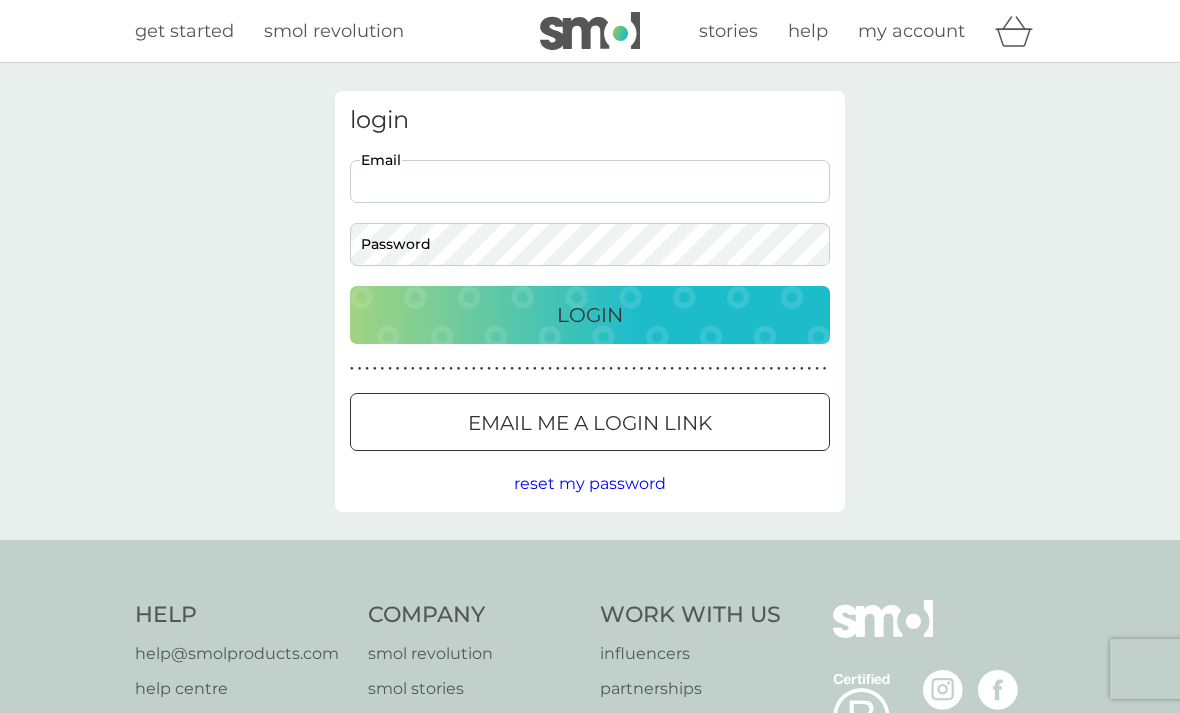 type on "jackie.emens@btinternet.com" 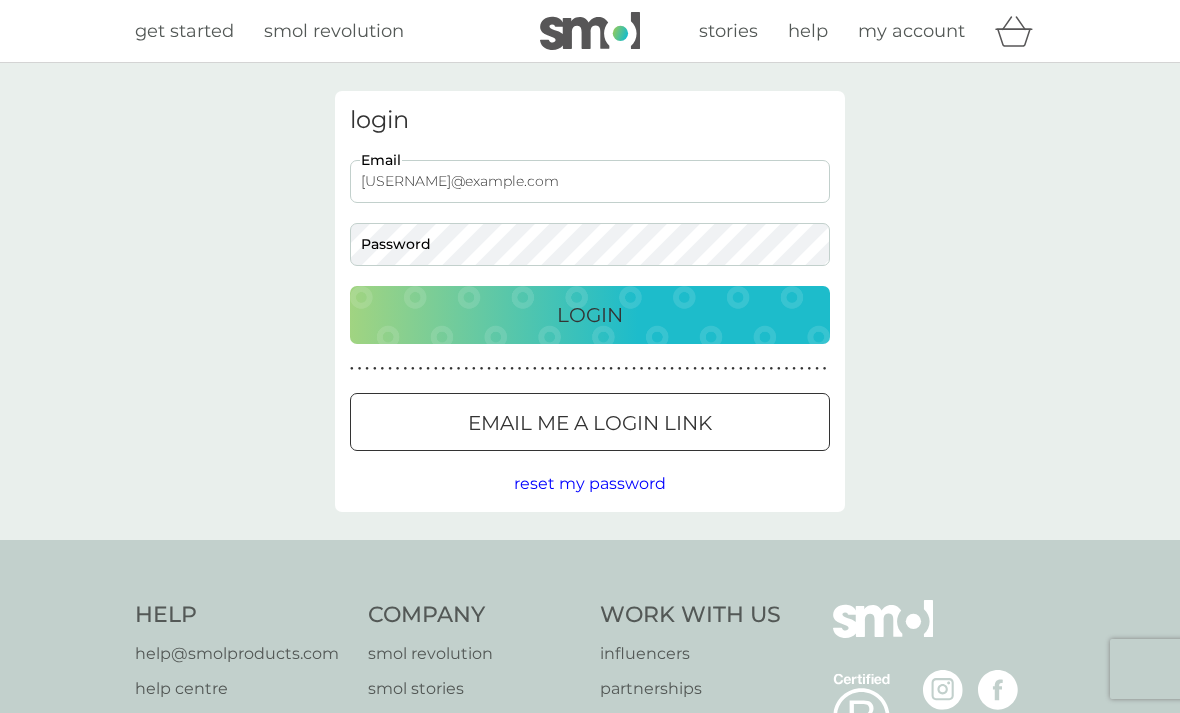 click on "Login" at bounding box center (590, 315) 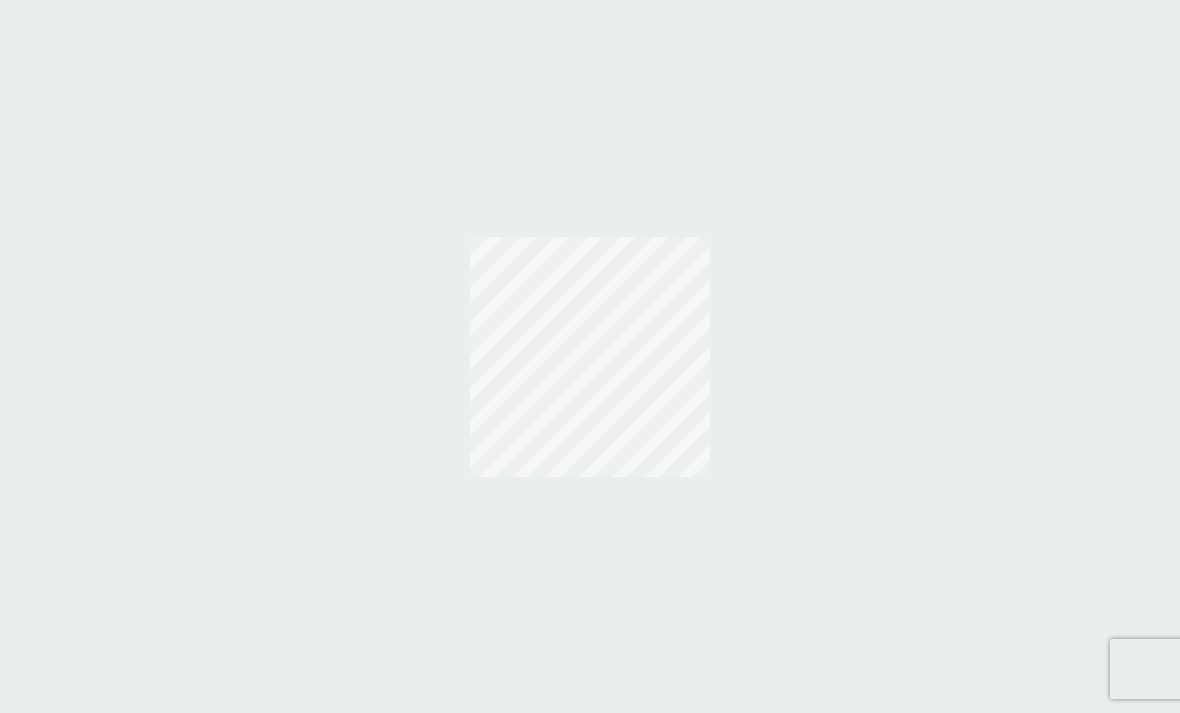 scroll, scrollTop: 0, scrollLeft: 0, axis: both 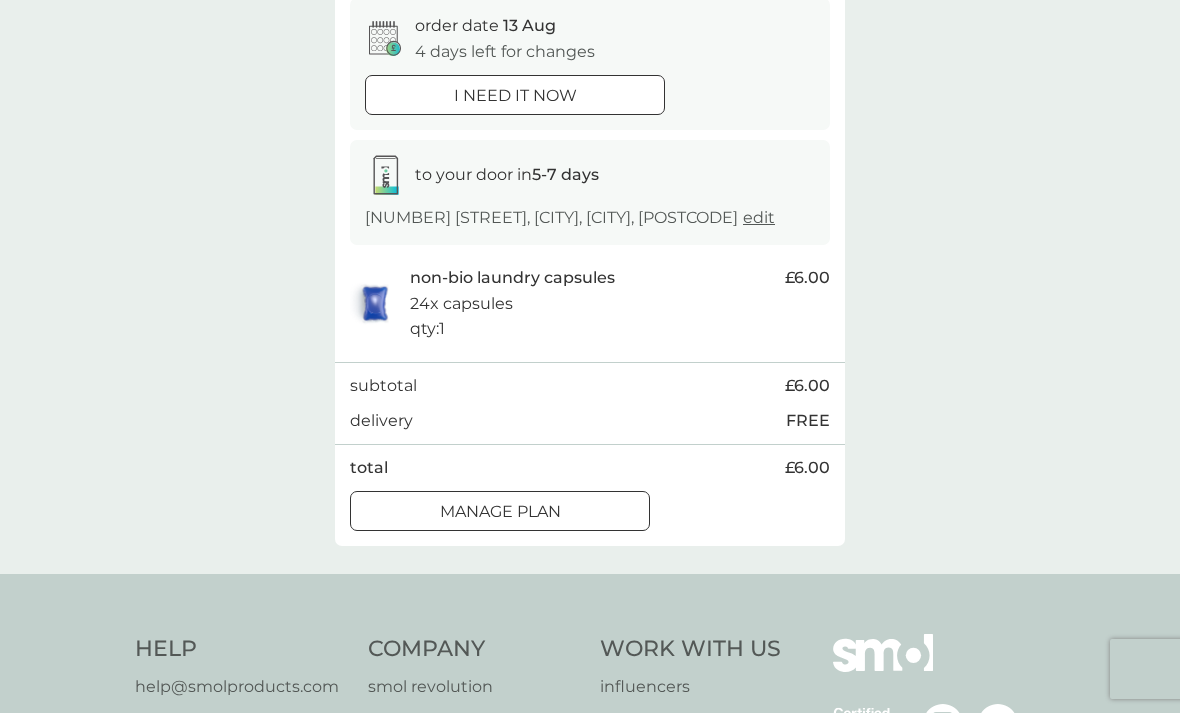 click on "Manage plan" at bounding box center (500, 512) 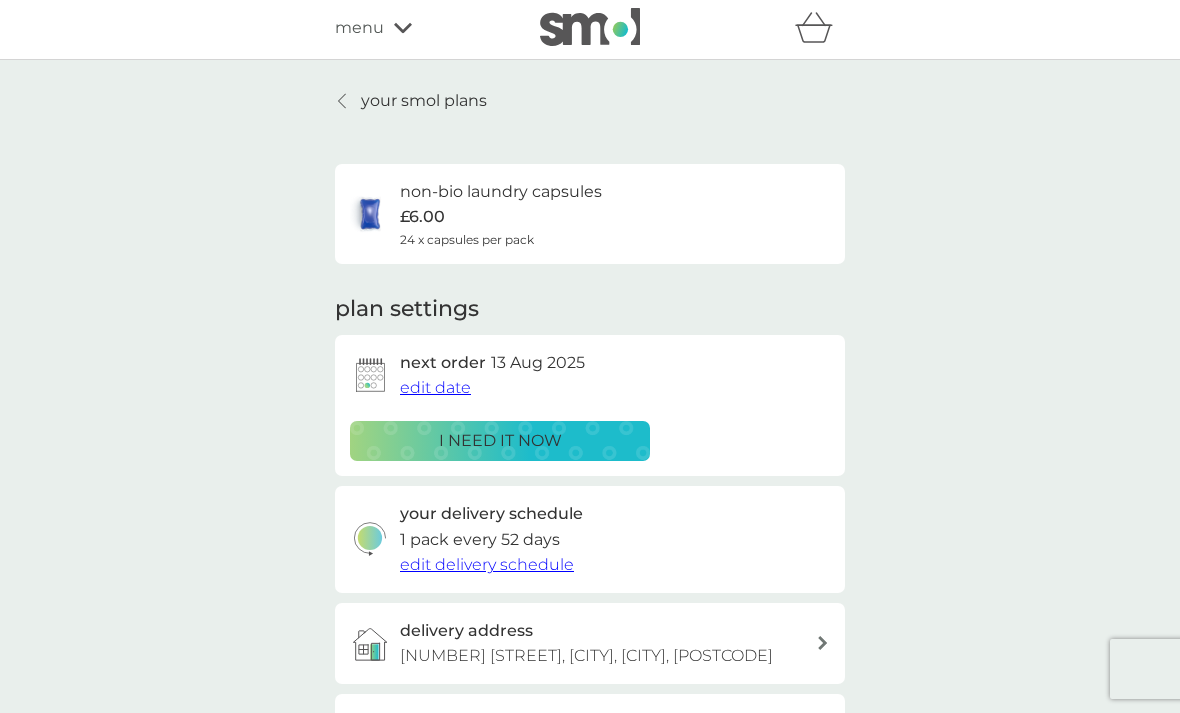 scroll, scrollTop: 0, scrollLeft: 0, axis: both 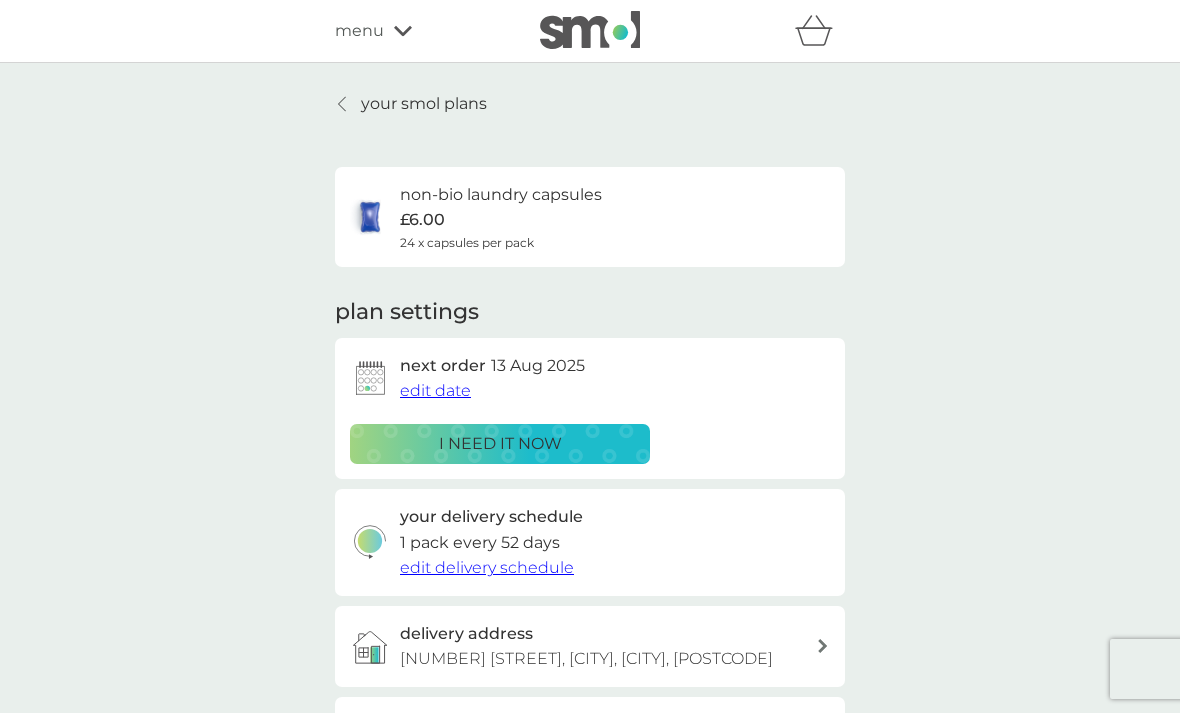 click on "your smol plans" at bounding box center [424, 104] 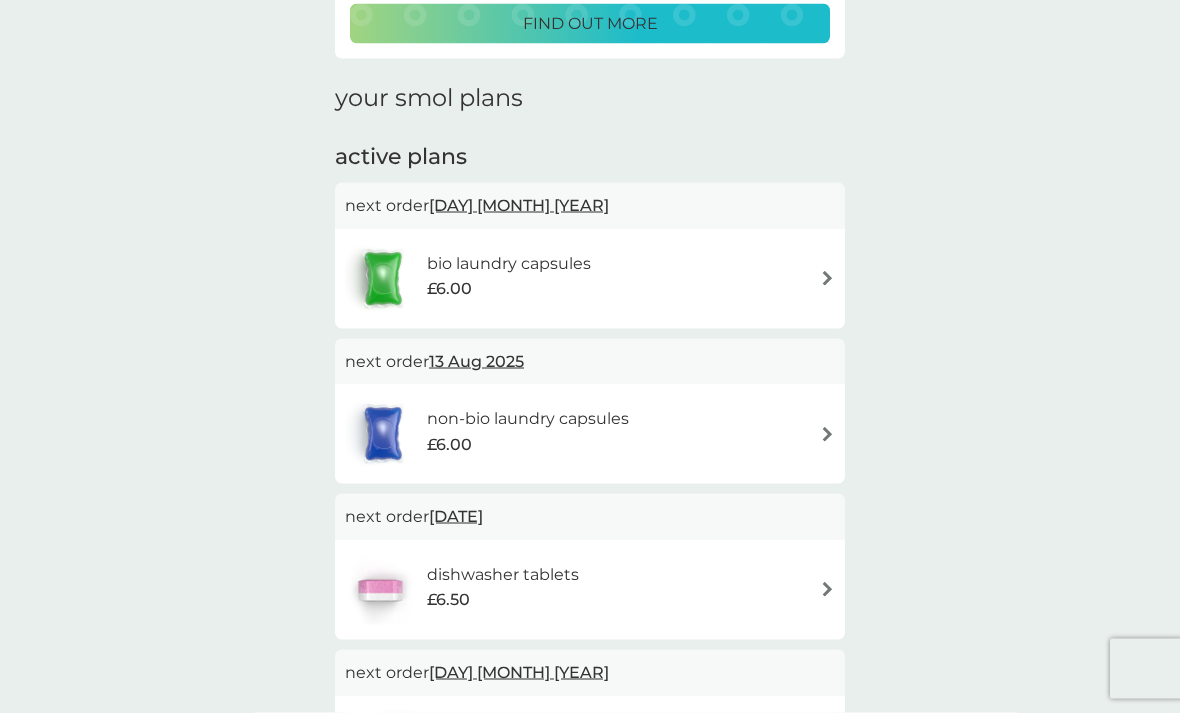 scroll, scrollTop: 236, scrollLeft: 0, axis: vertical 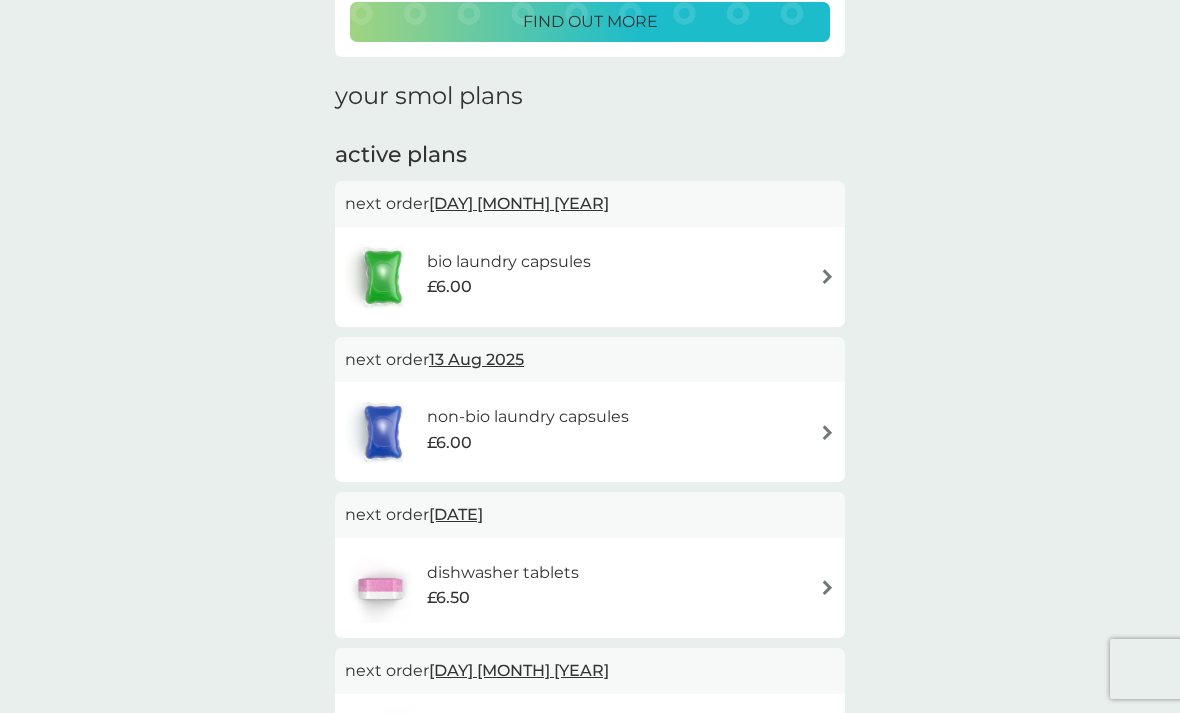 click on "13 Aug 2025" at bounding box center (476, 359) 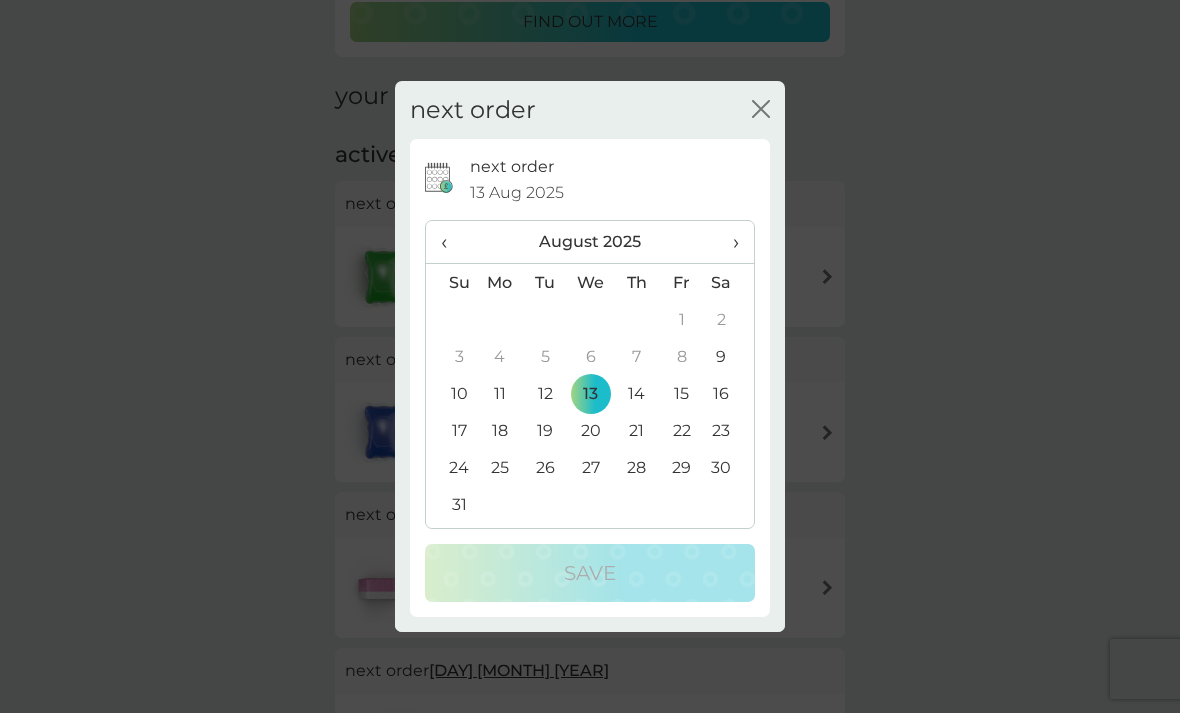 click on "12" at bounding box center [545, 393] 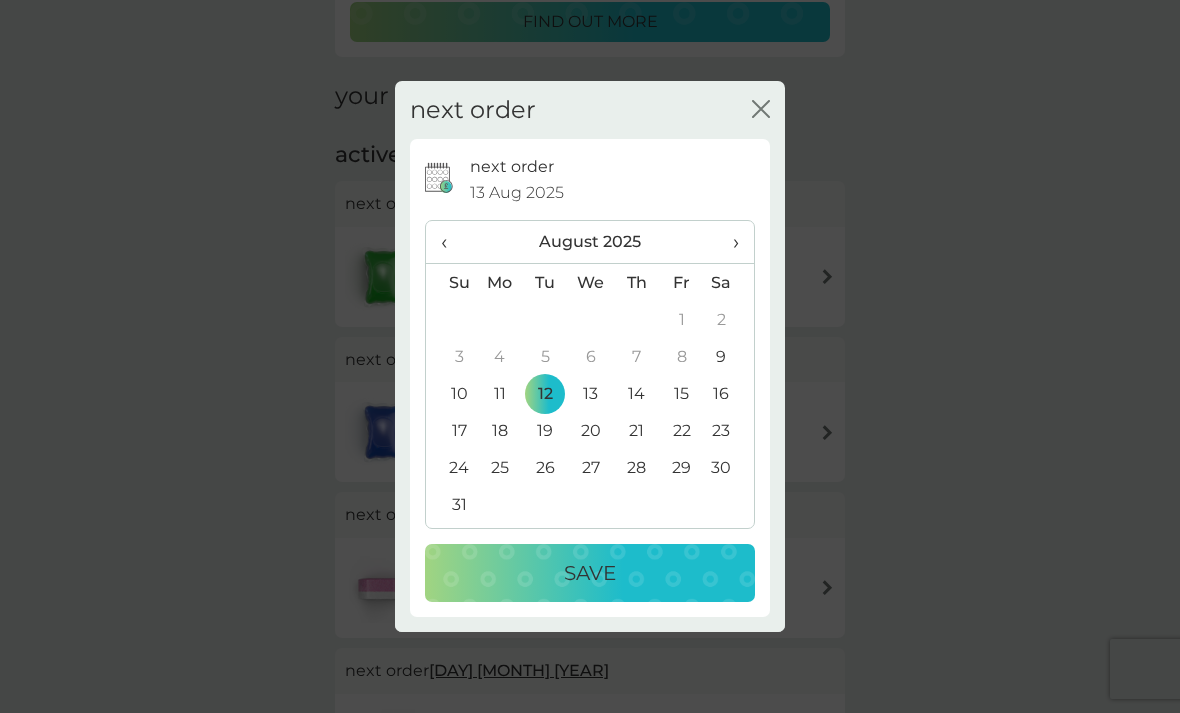 click on "Save" at bounding box center [590, 573] 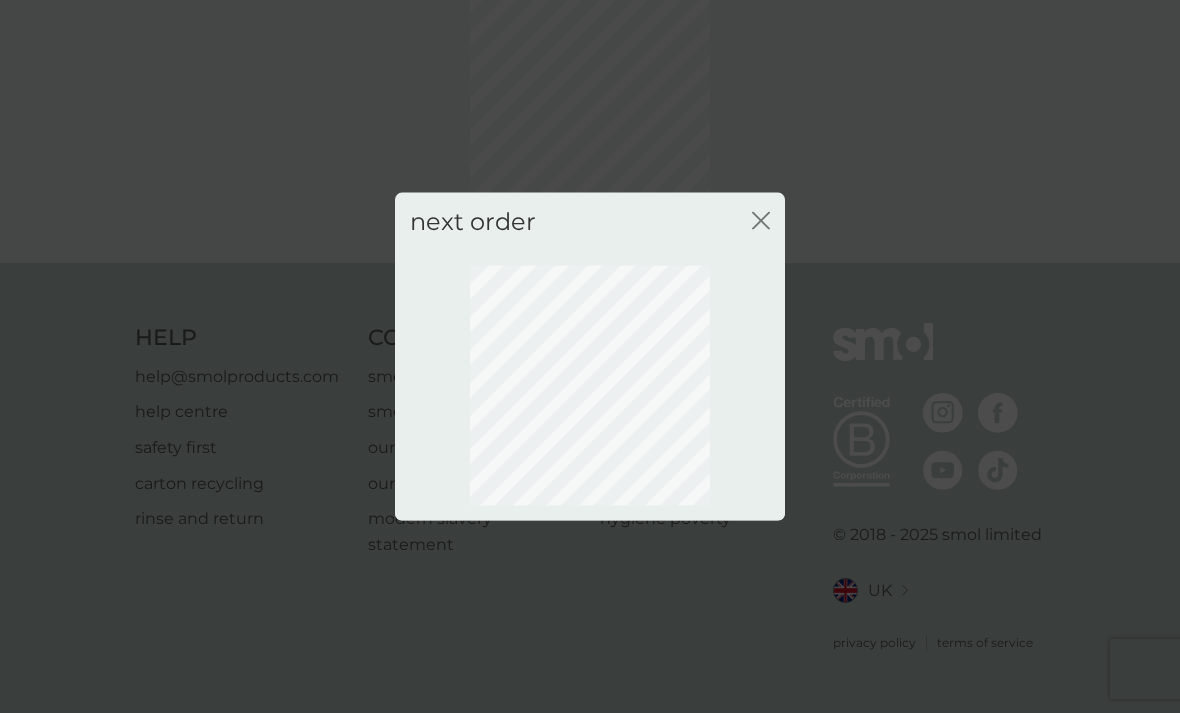scroll, scrollTop: 60, scrollLeft: 0, axis: vertical 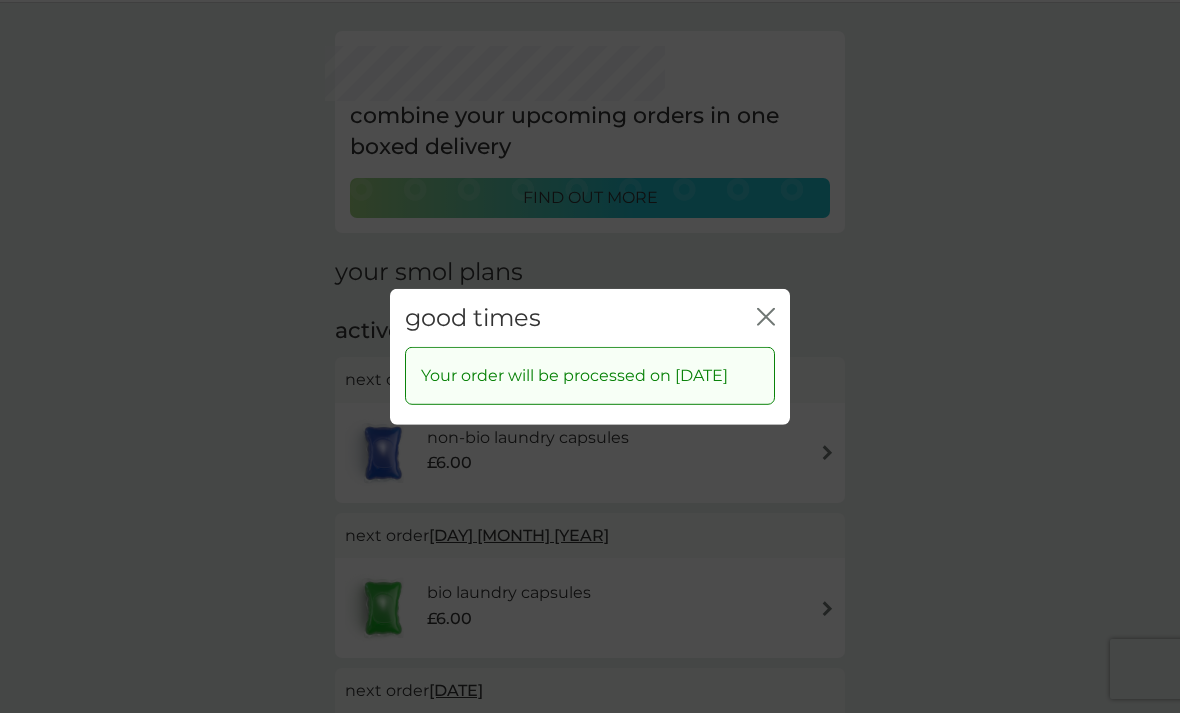 click on "close" 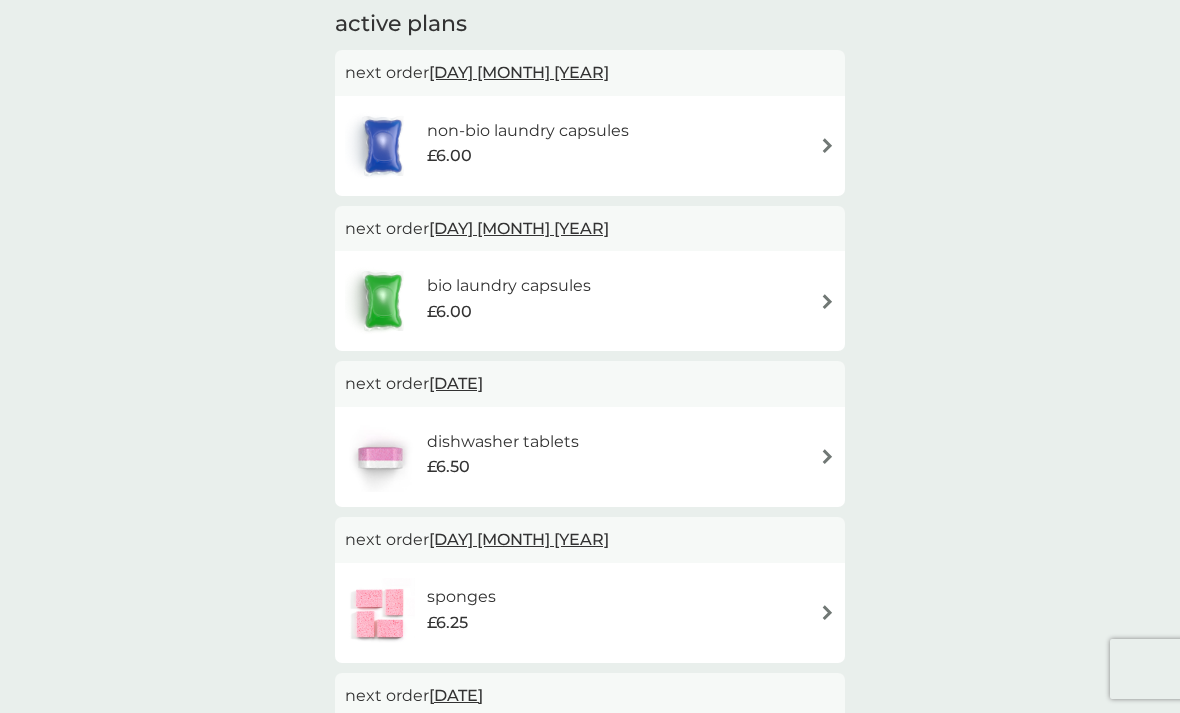 scroll, scrollTop: 368, scrollLeft: 0, axis: vertical 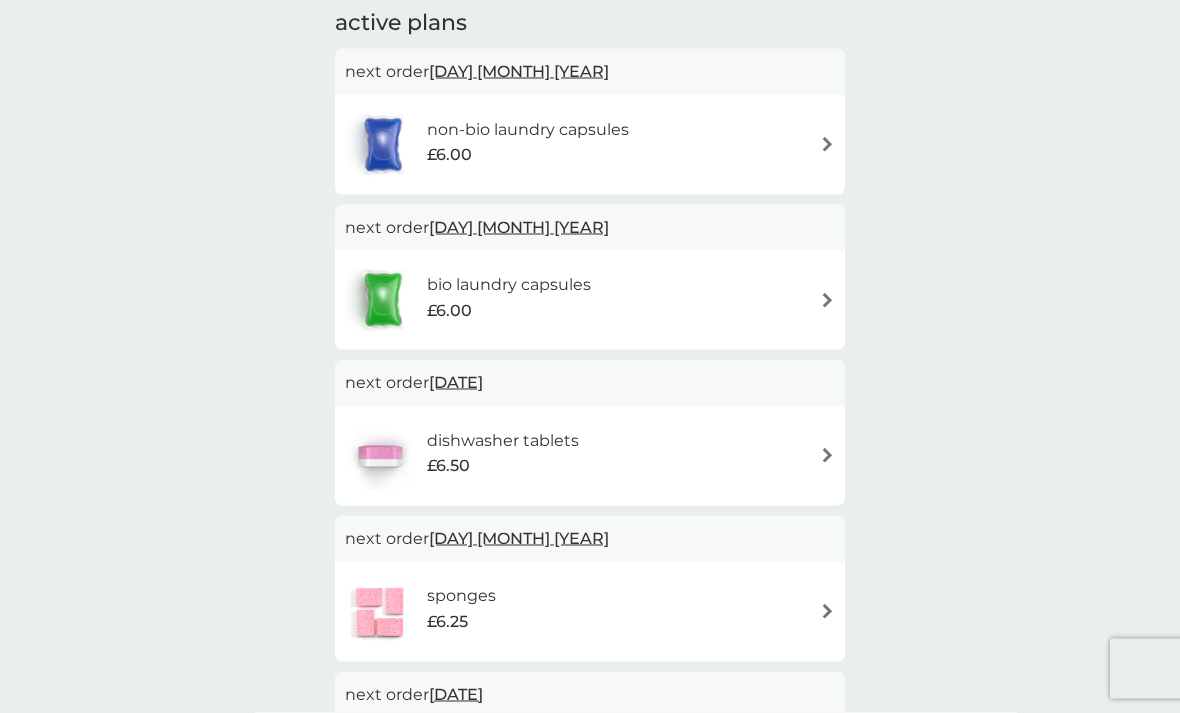 click on "20 Aug 2025" at bounding box center (456, 382) 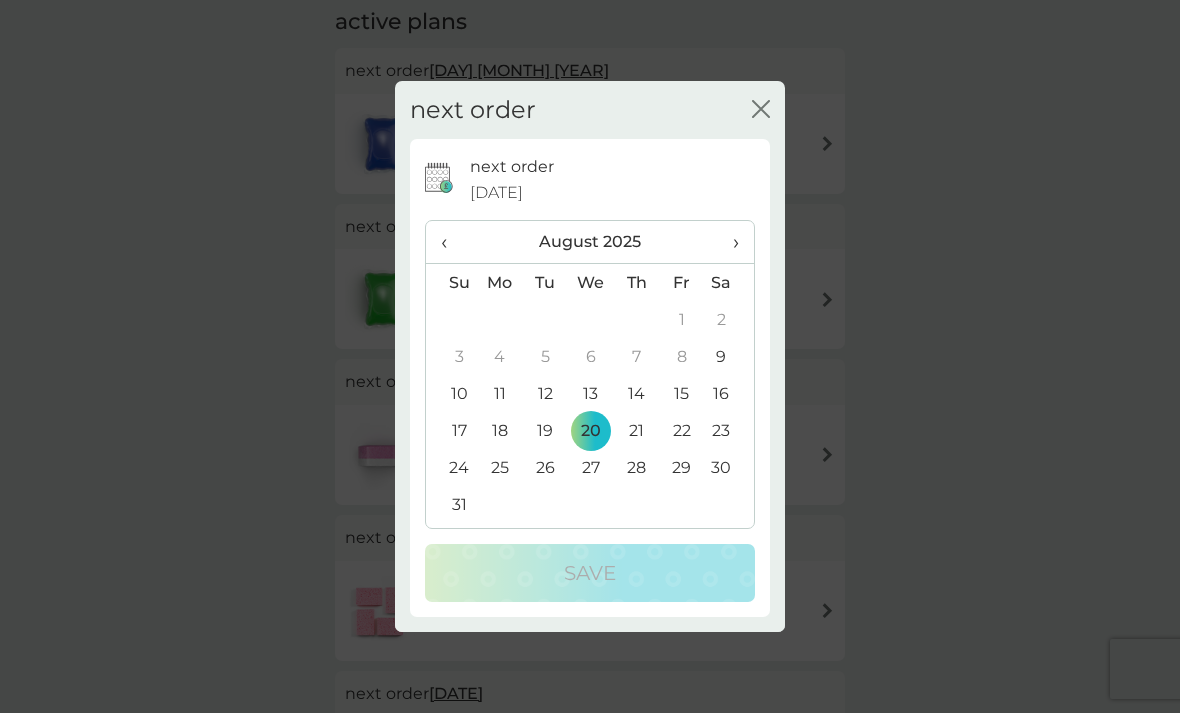 click on "27" at bounding box center (591, 467) 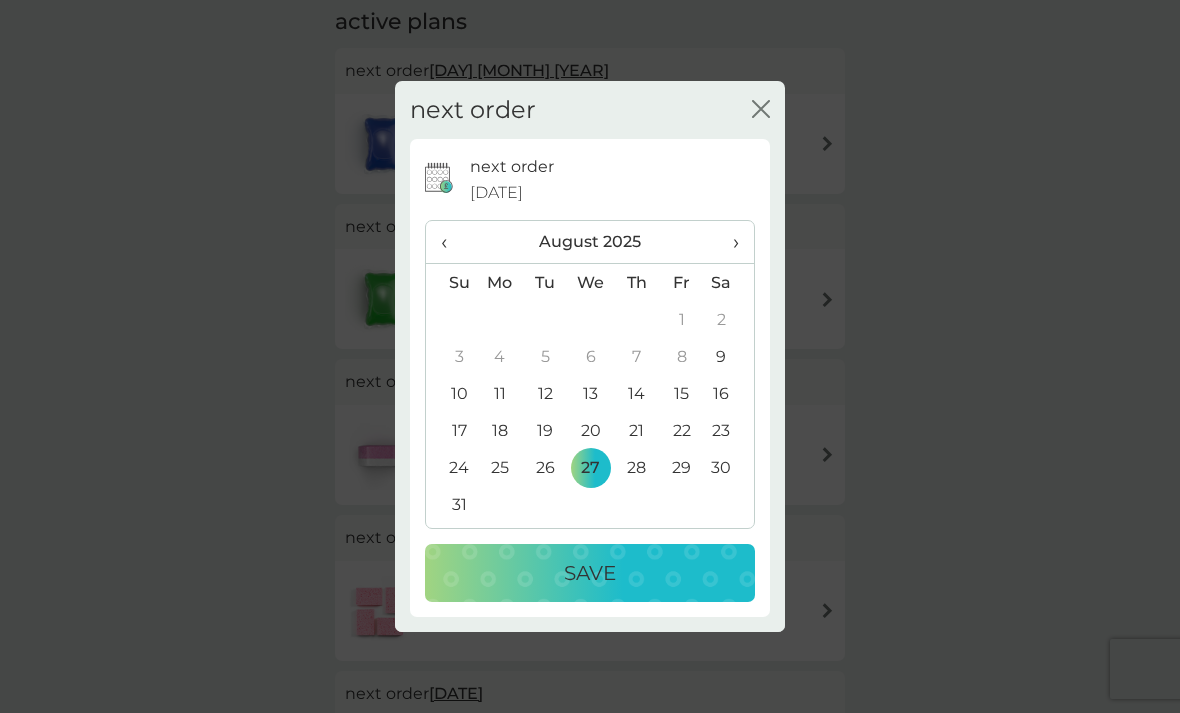 click on "Save" at bounding box center (590, 573) 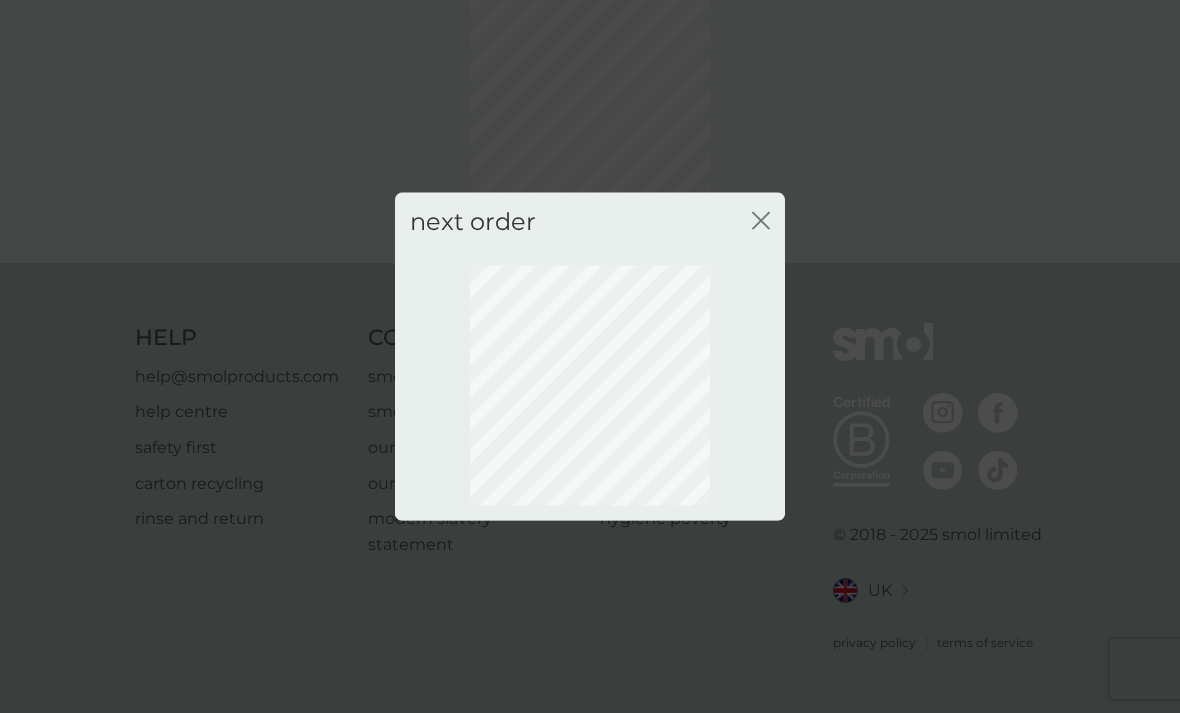 scroll, scrollTop: 60, scrollLeft: 0, axis: vertical 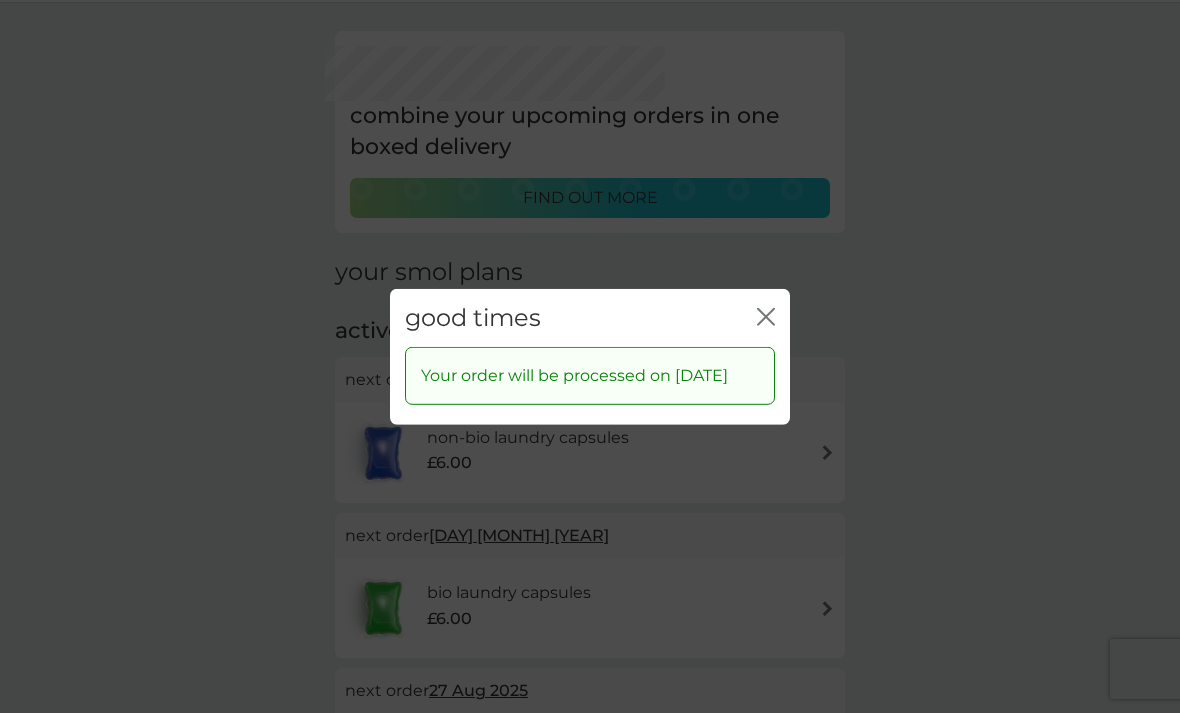 click 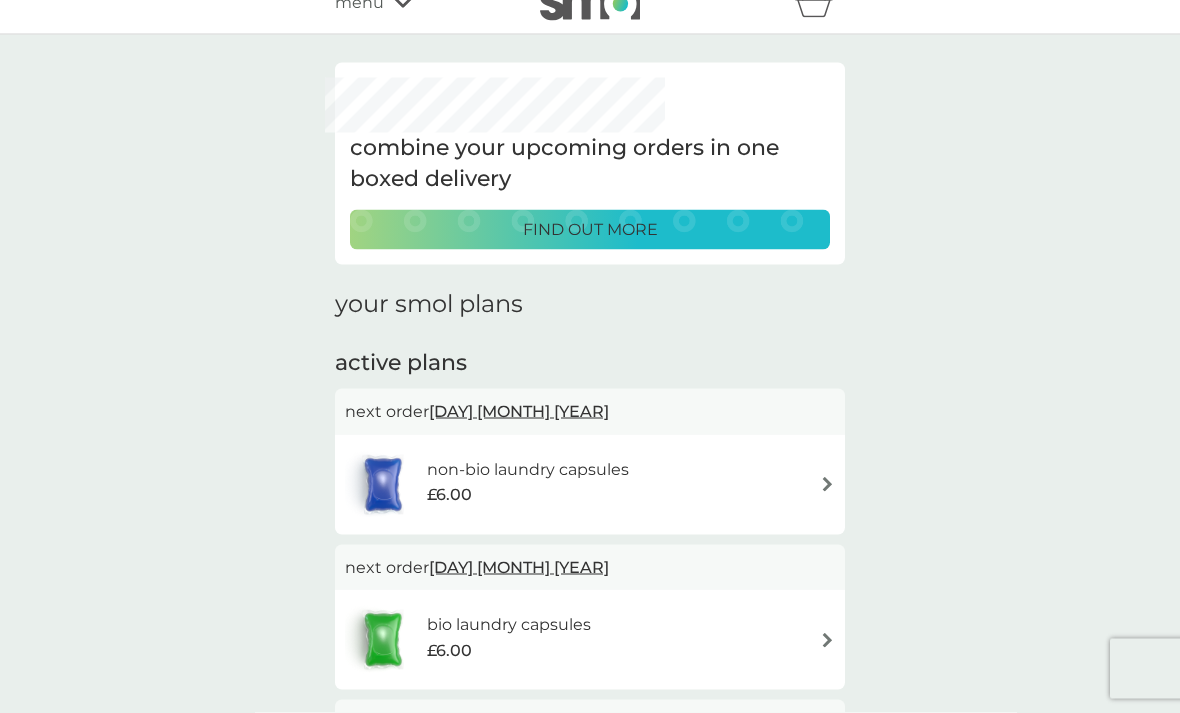 scroll, scrollTop: 0, scrollLeft: 0, axis: both 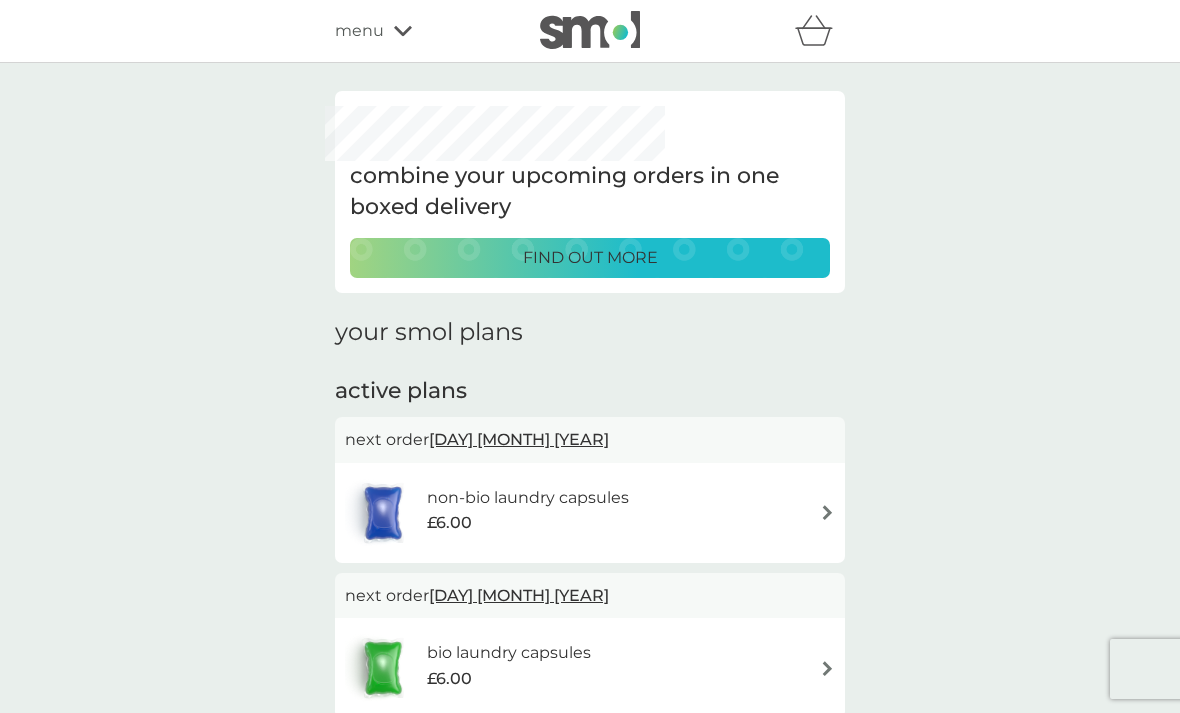 click on "find out more" at bounding box center [590, 258] 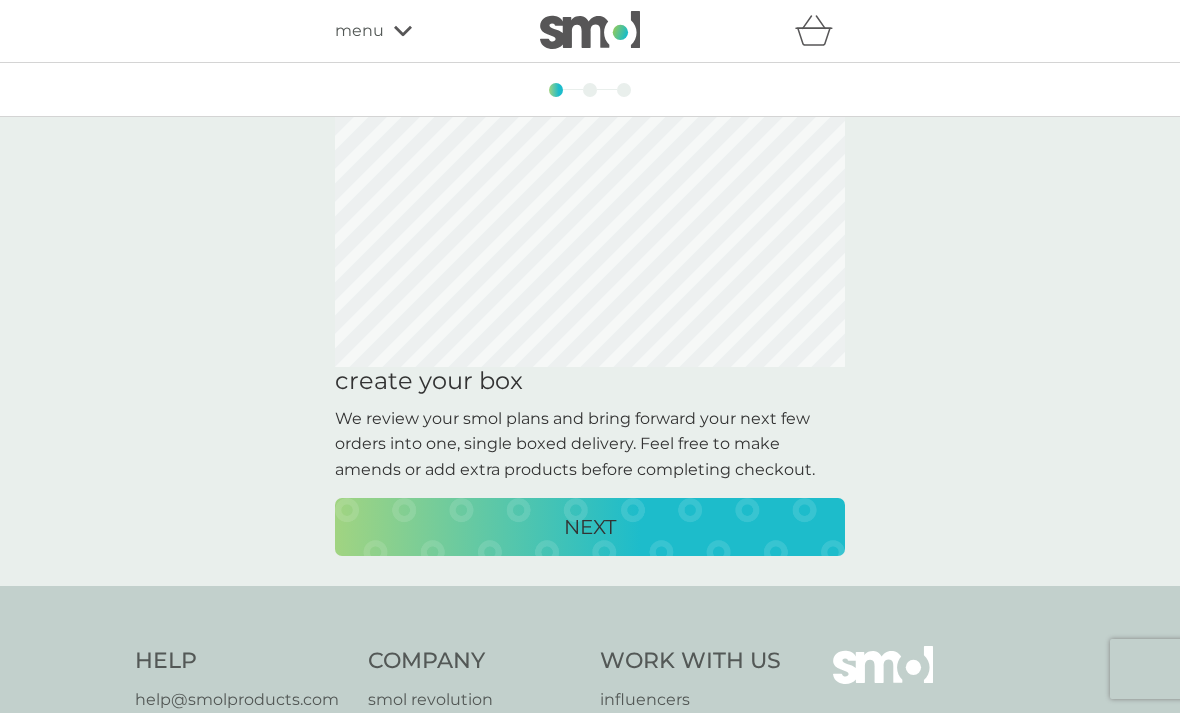 click on "NEXT" at bounding box center (590, 527) 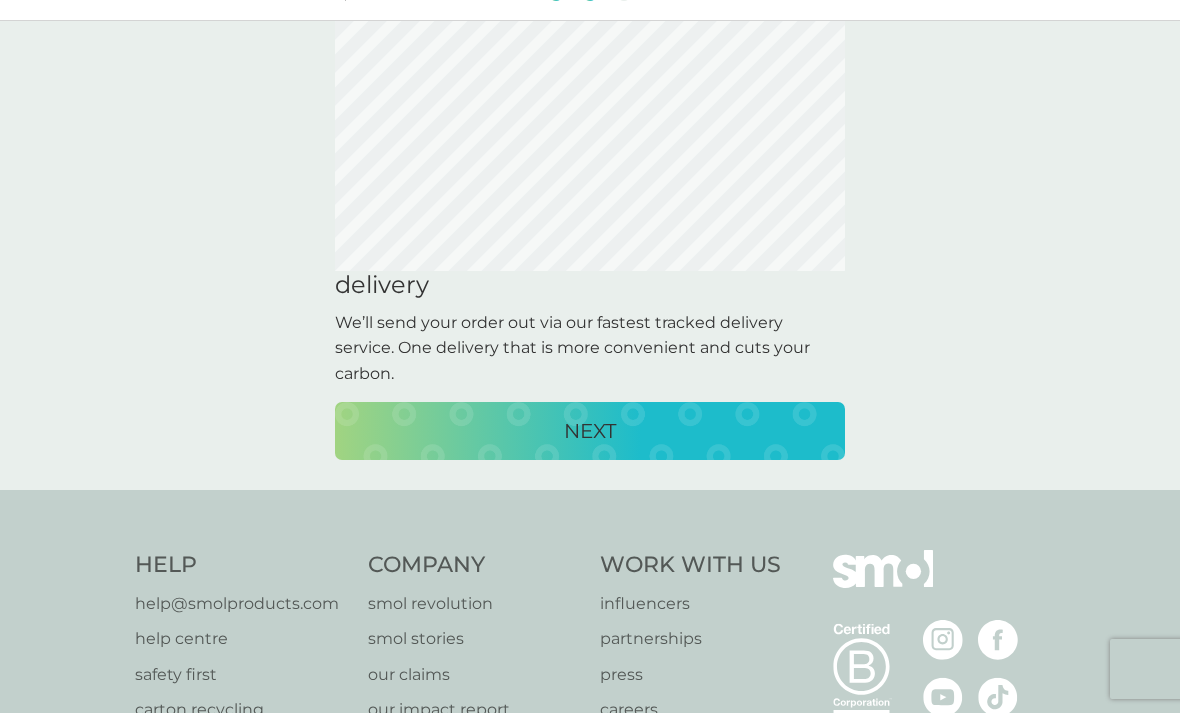 scroll, scrollTop: 79, scrollLeft: 0, axis: vertical 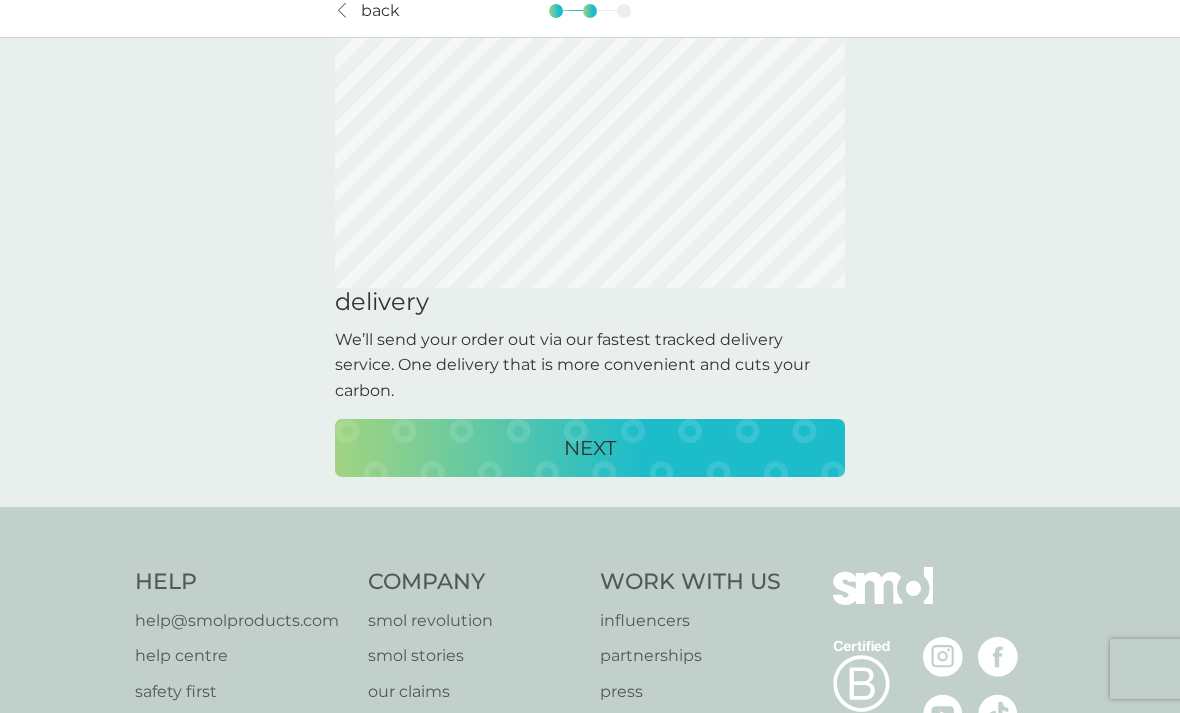 click on "NEXT" at bounding box center (590, 448) 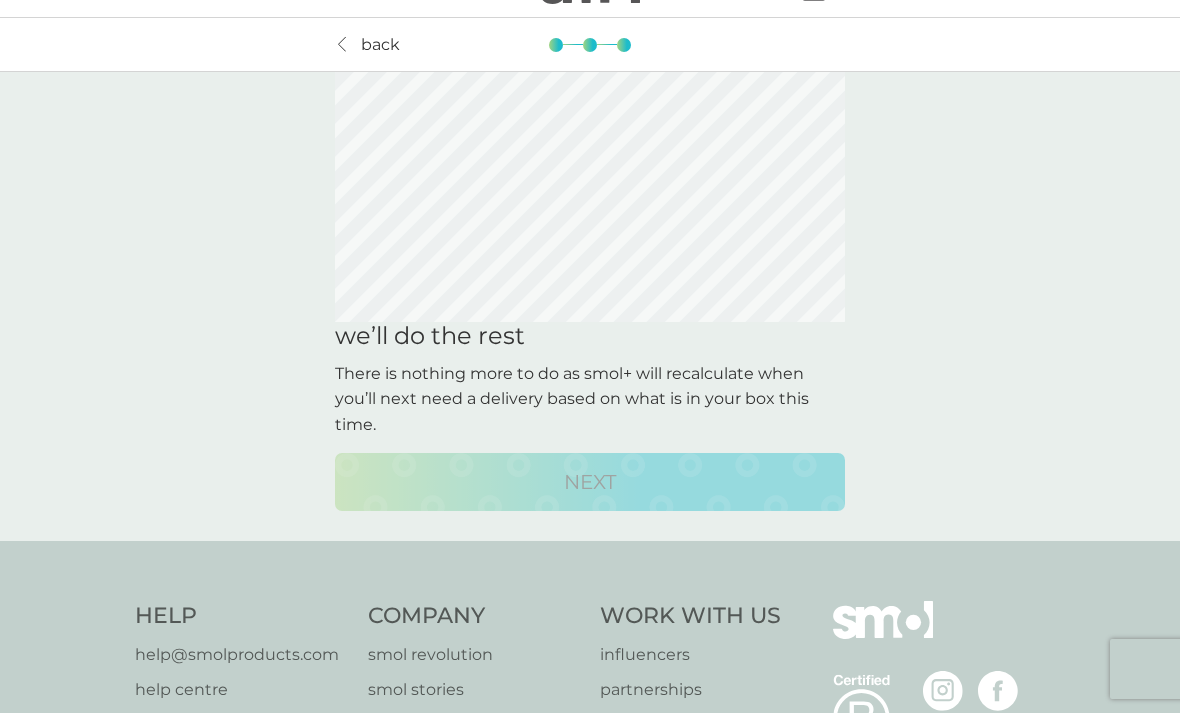 scroll, scrollTop: 0, scrollLeft: 0, axis: both 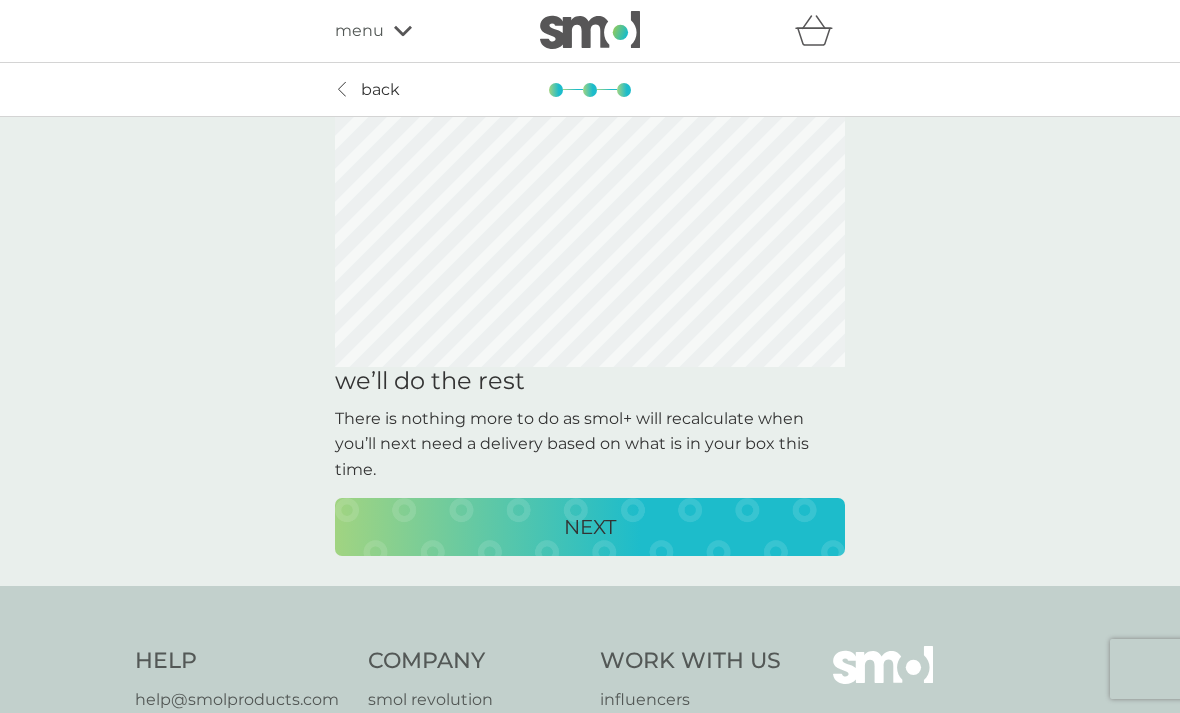 click on "back" at bounding box center [380, 90] 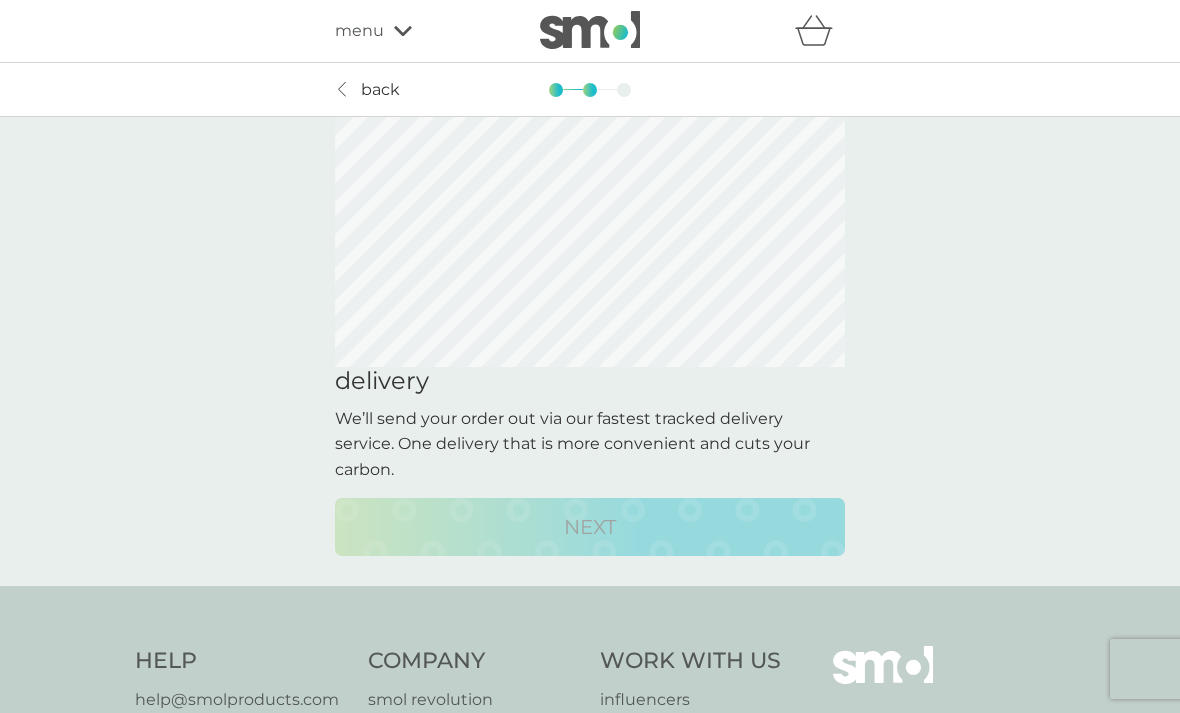 click at bounding box center (590, 30) 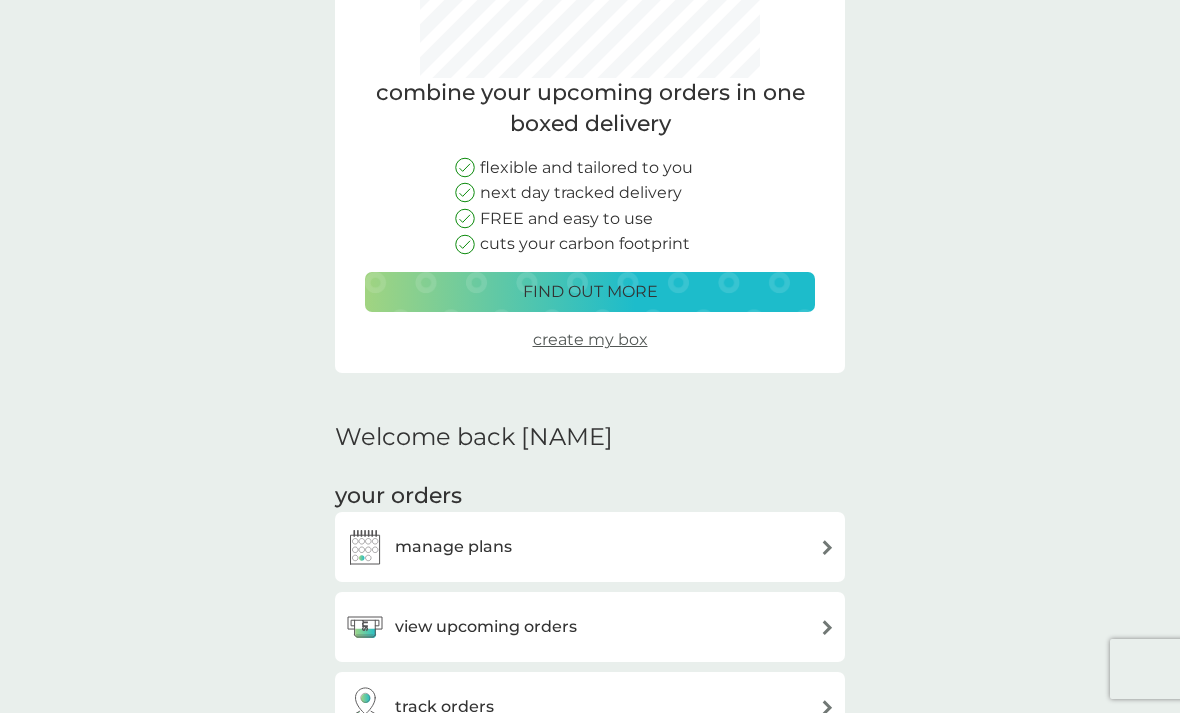 scroll, scrollTop: 152, scrollLeft: 0, axis: vertical 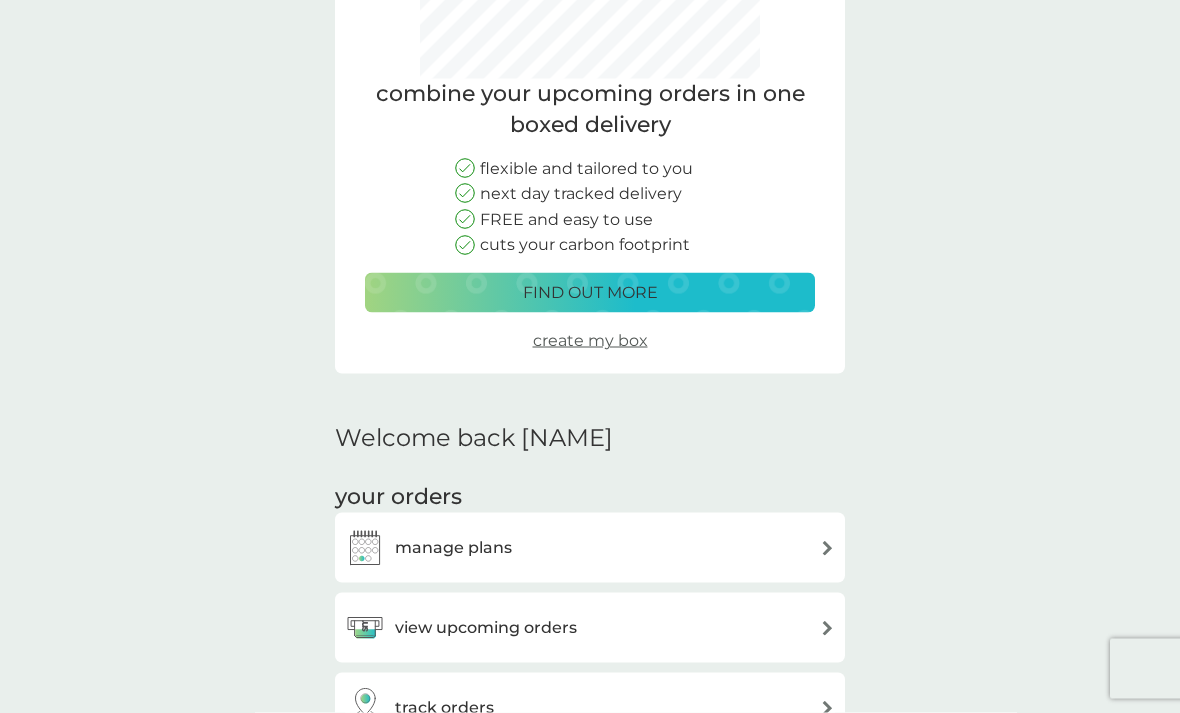 click on "create my box" at bounding box center [590, 340] 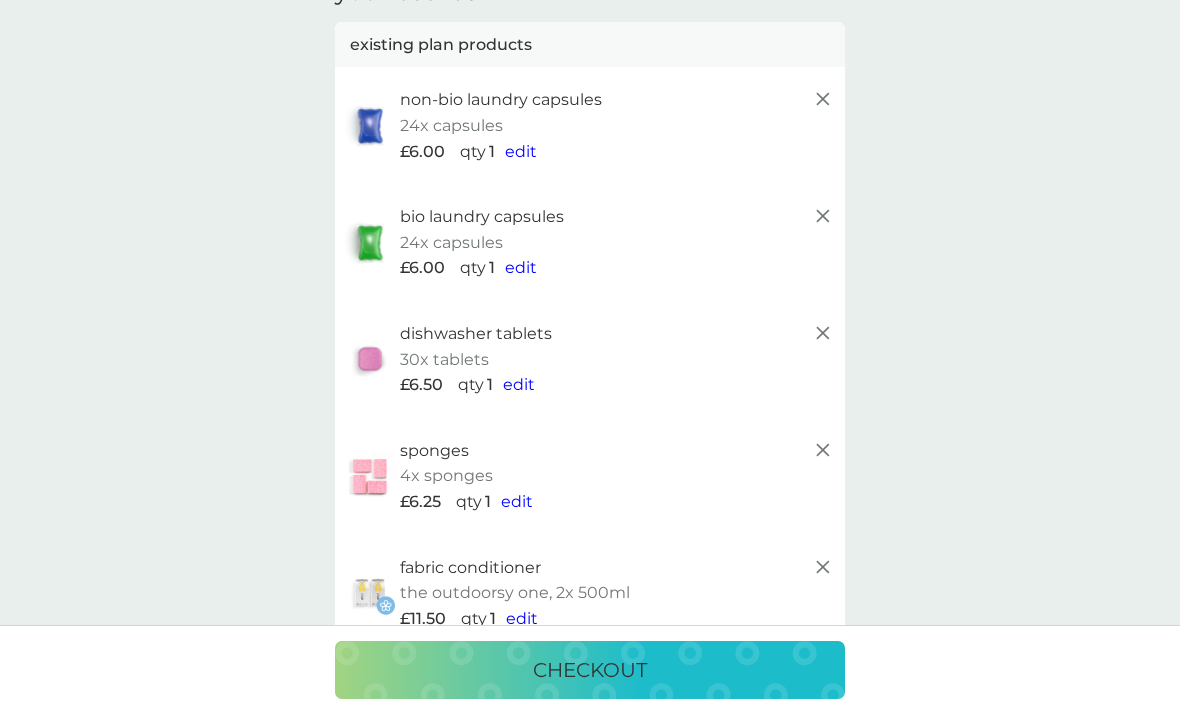 scroll, scrollTop: 0, scrollLeft: 0, axis: both 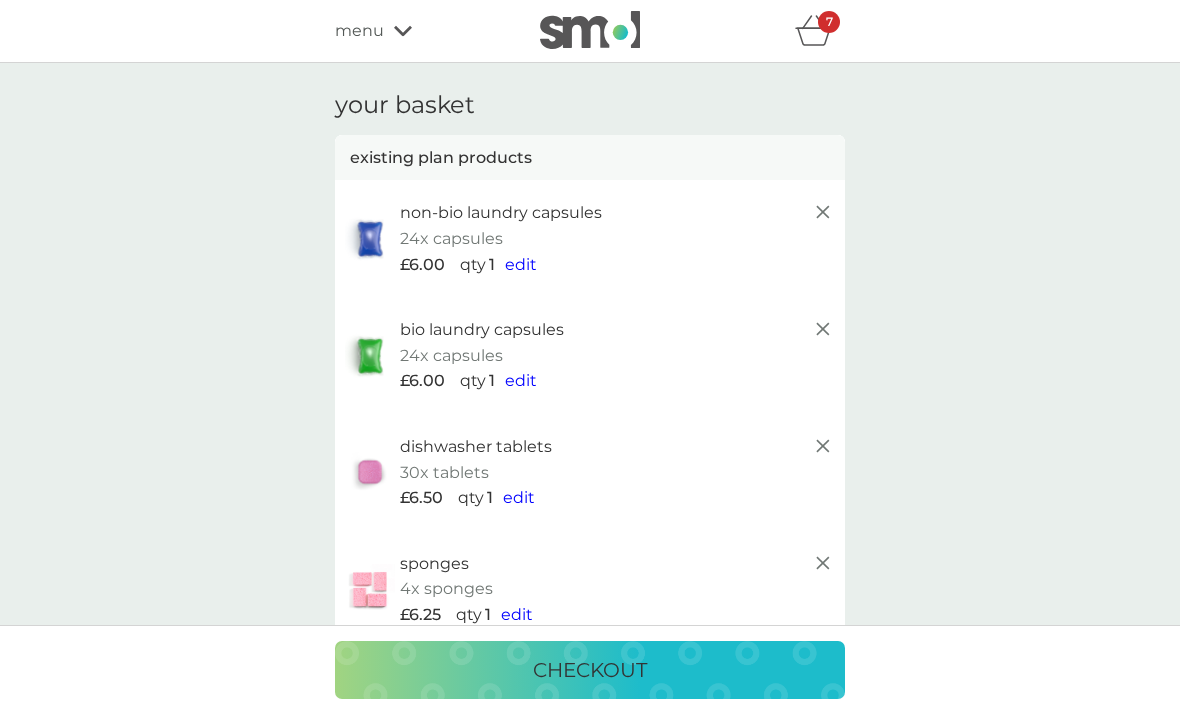 click on "menu" at bounding box center [420, 31] 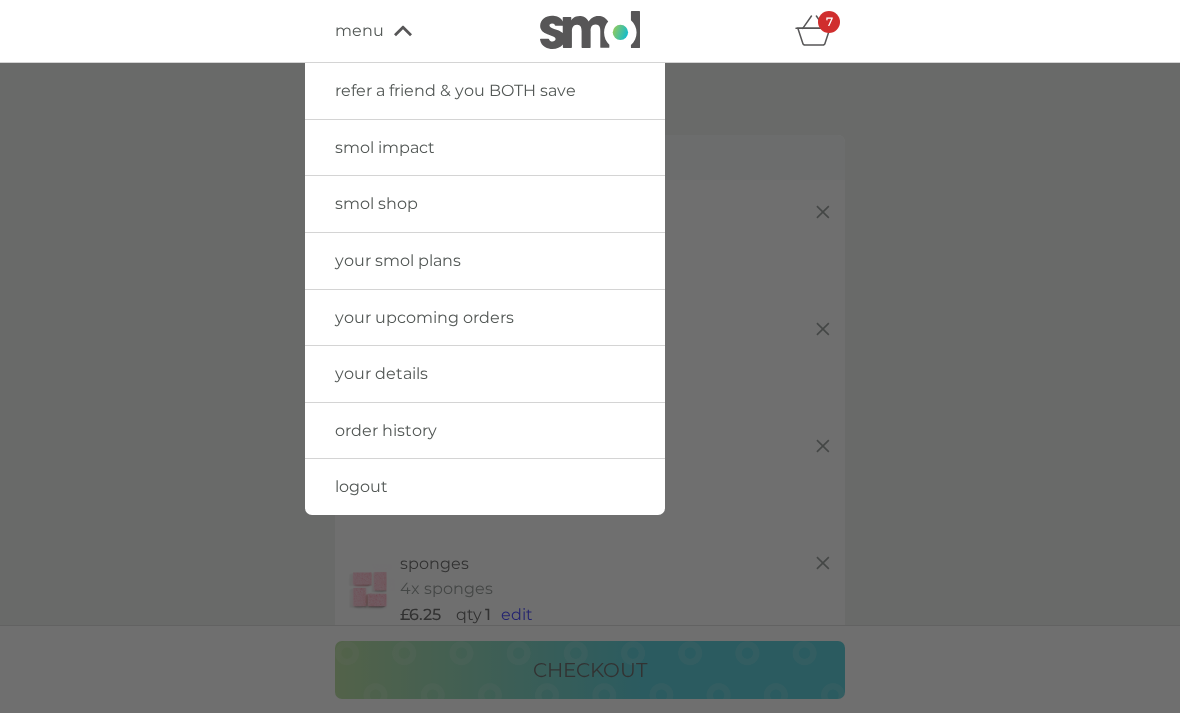 click on "your smol plans" at bounding box center (485, 261) 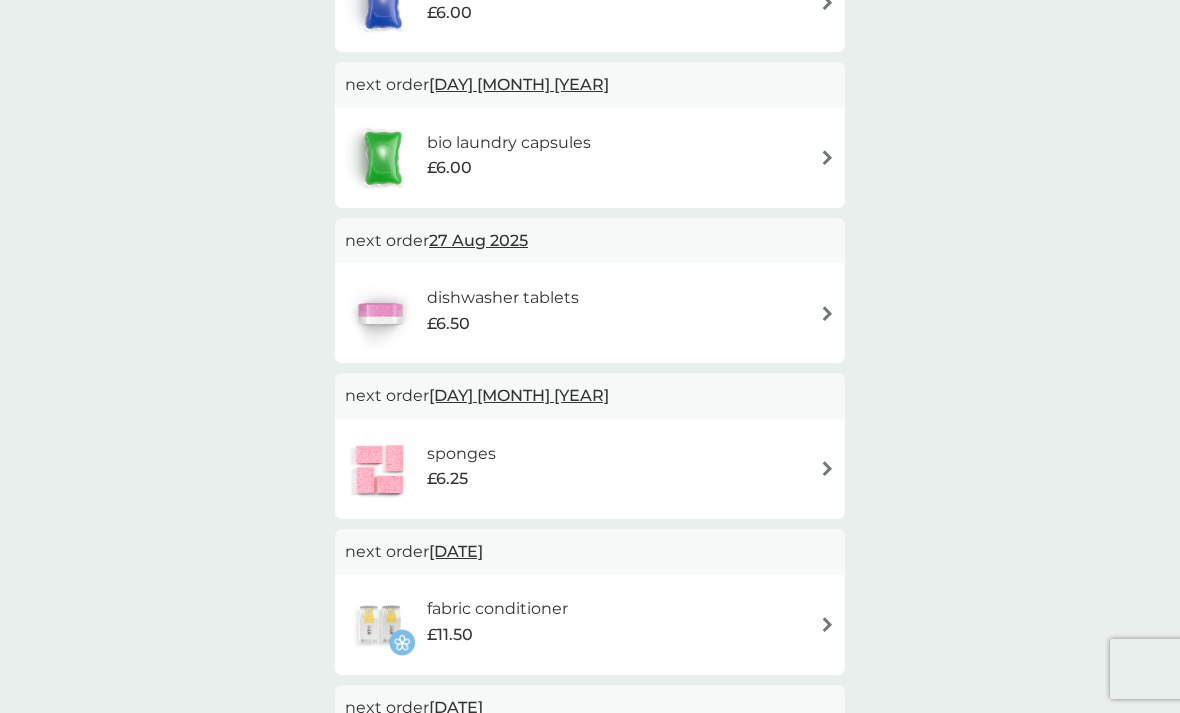 scroll, scrollTop: 355, scrollLeft: 0, axis: vertical 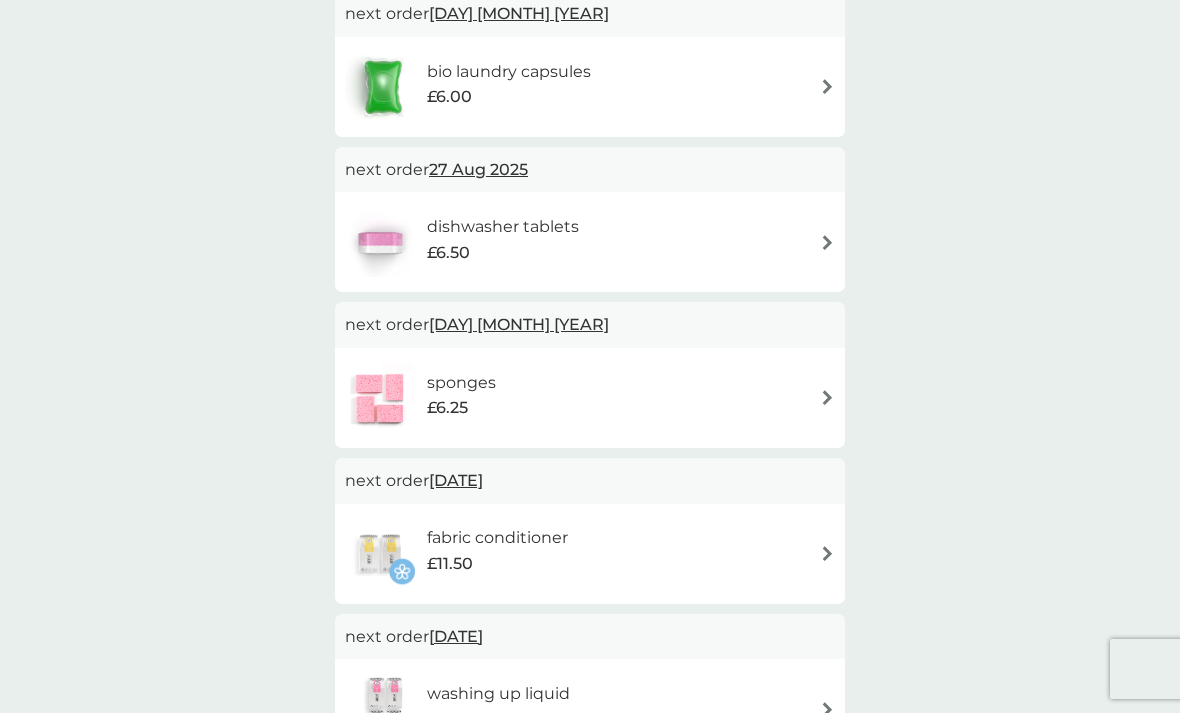 click on "9 Sep 2025" at bounding box center [519, 324] 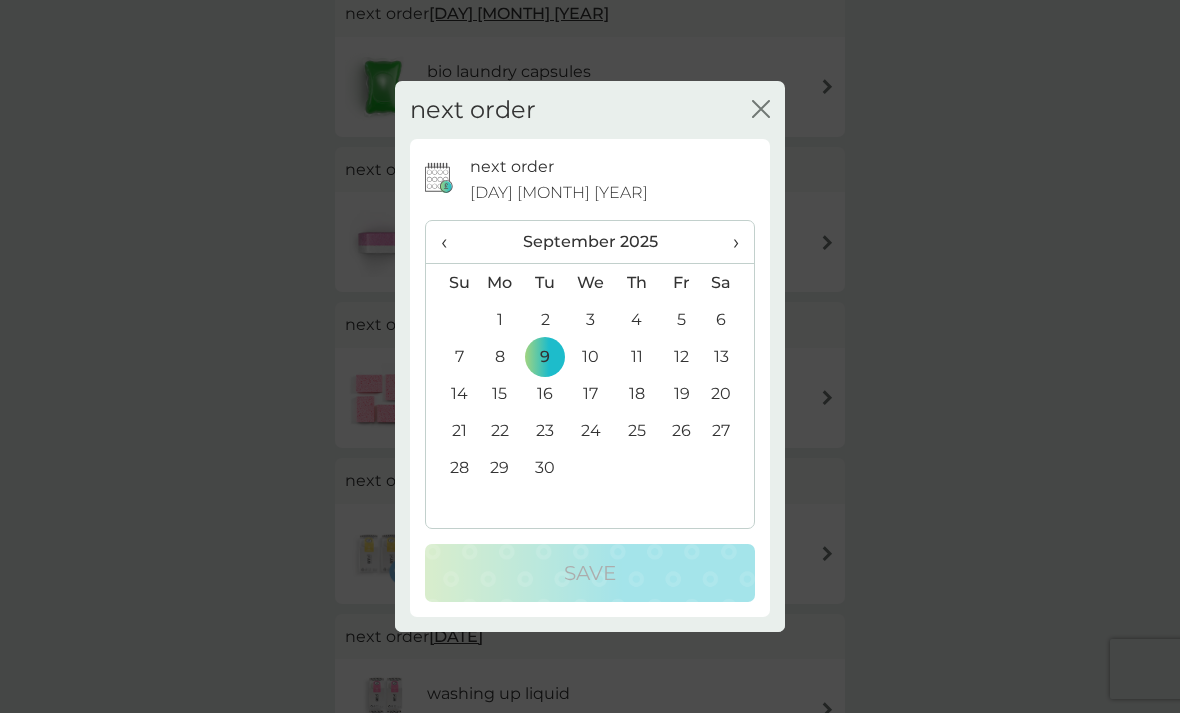 click on "30" at bounding box center [545, 467] 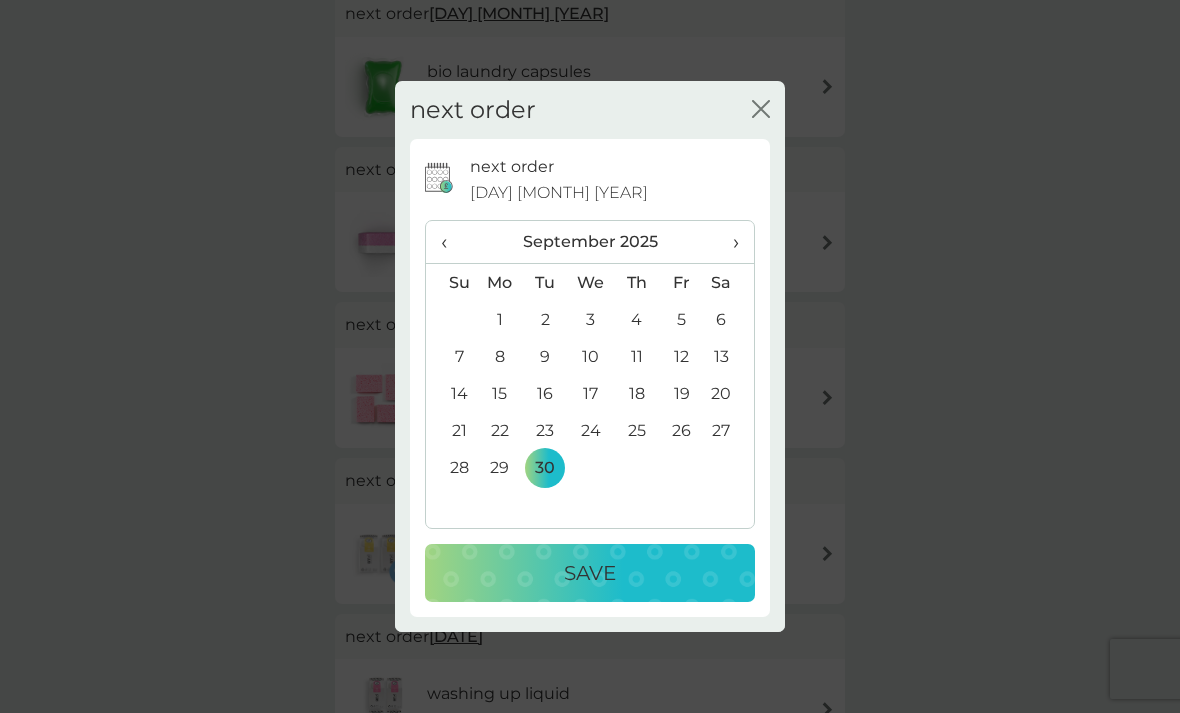 click on "Save" at bounding box center (590, 573) 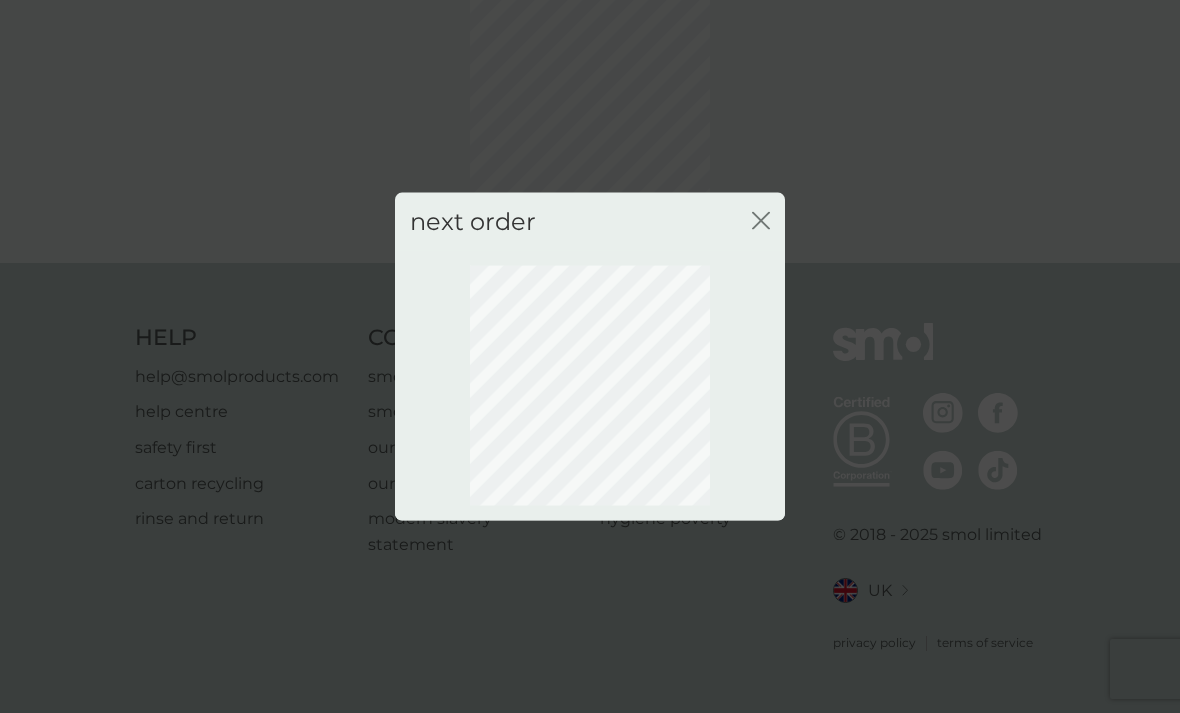scroll, scrollTop: 60, scrollLeft: 0, axis: vertical 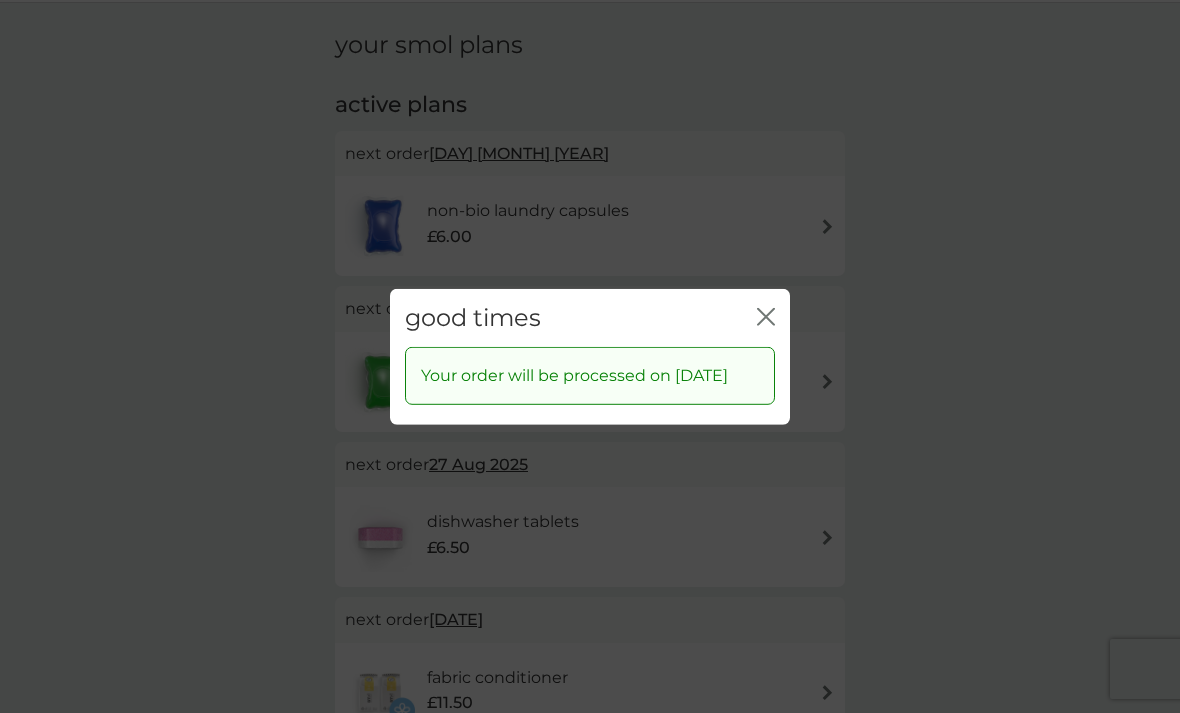 click on "close" 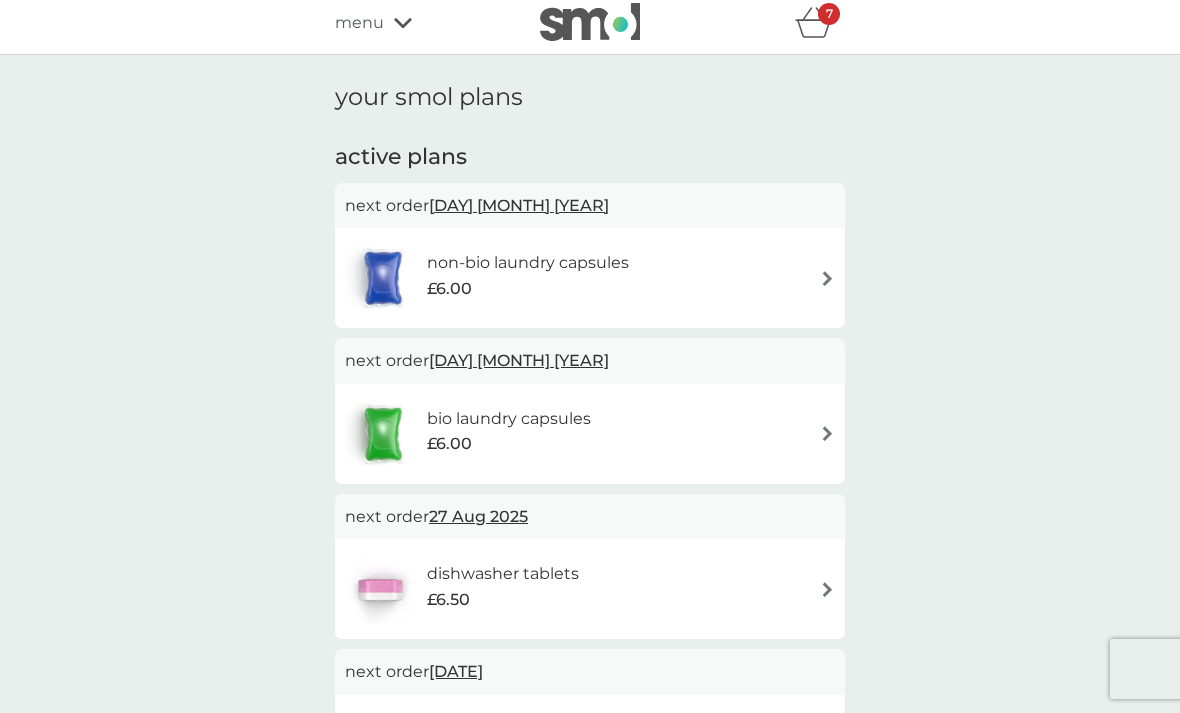 scroll, scrollTop: 0, scrollLeft: 0, axis: both 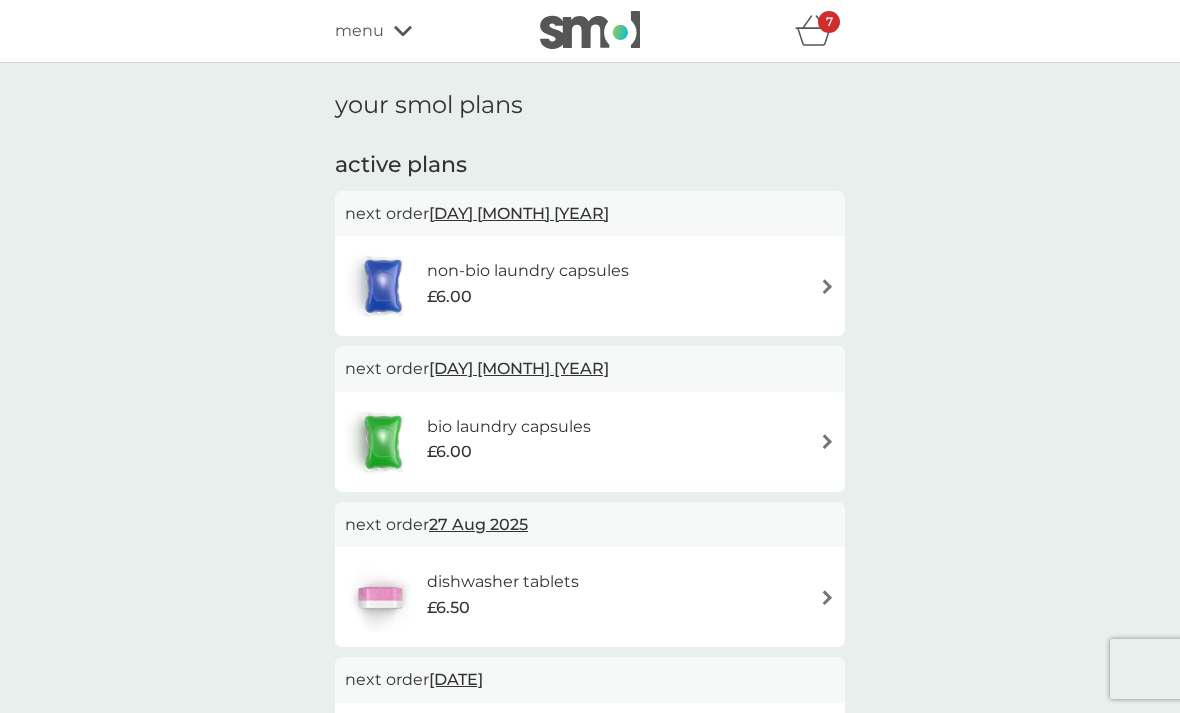 click 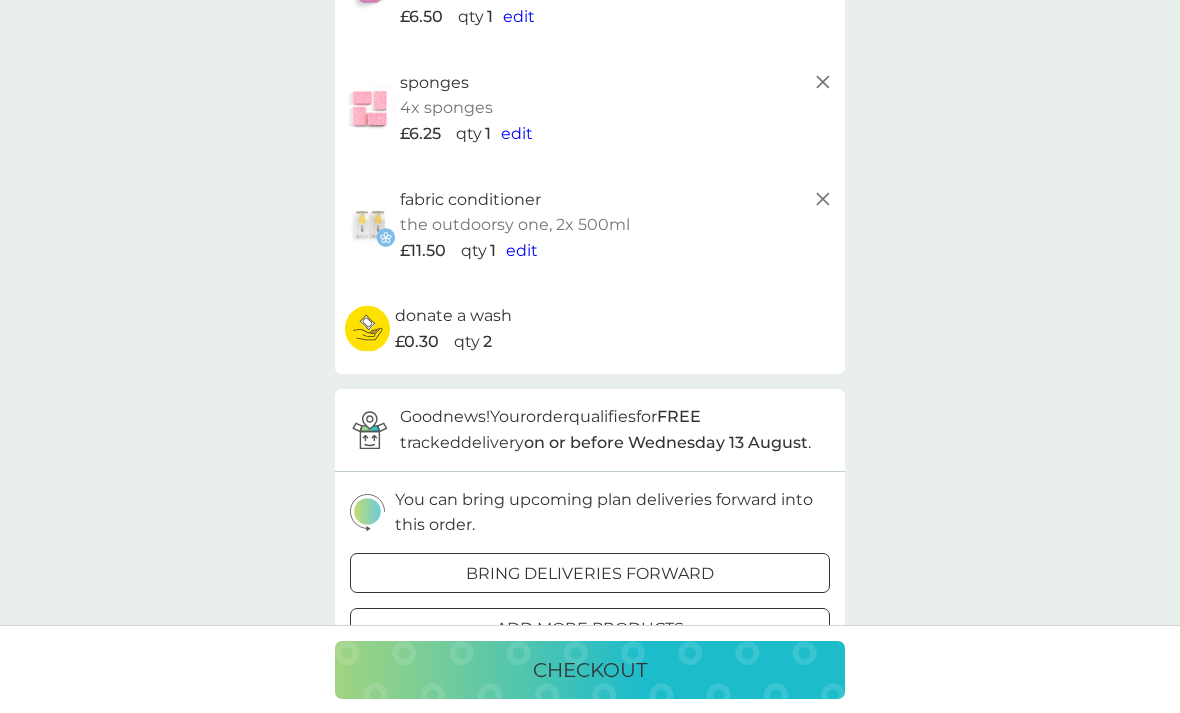 scroll, scrollTop: 480, scrollLeft: 0, axis: vertical 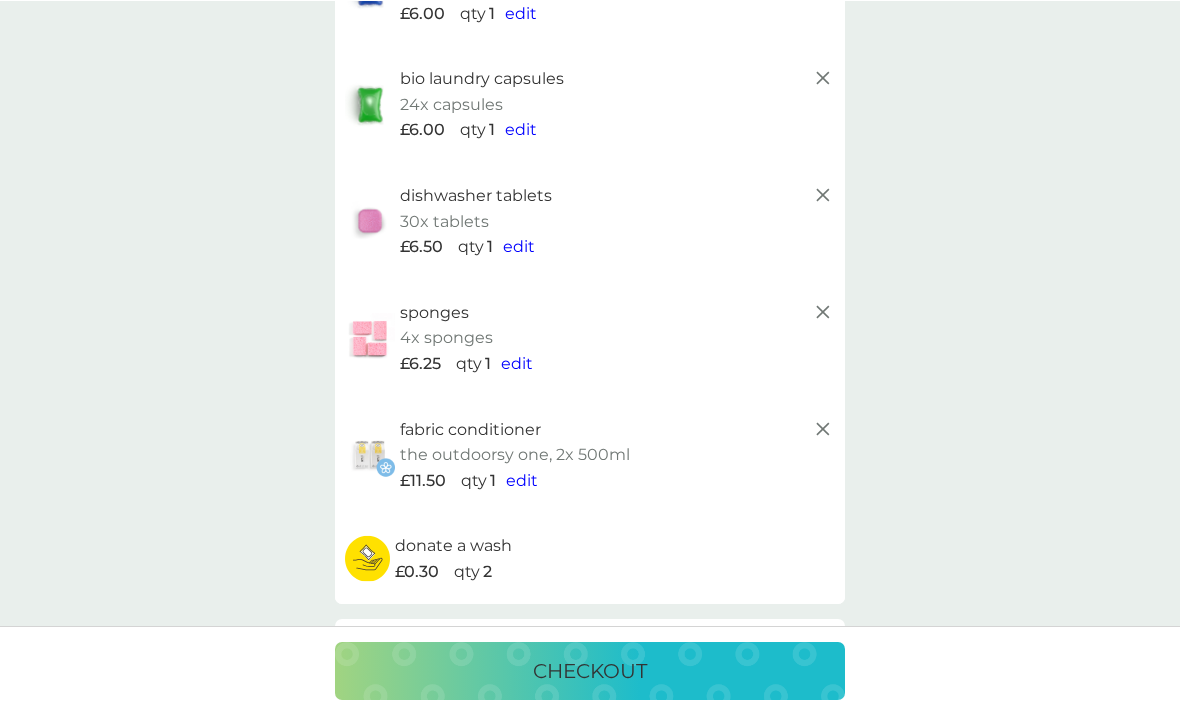 click 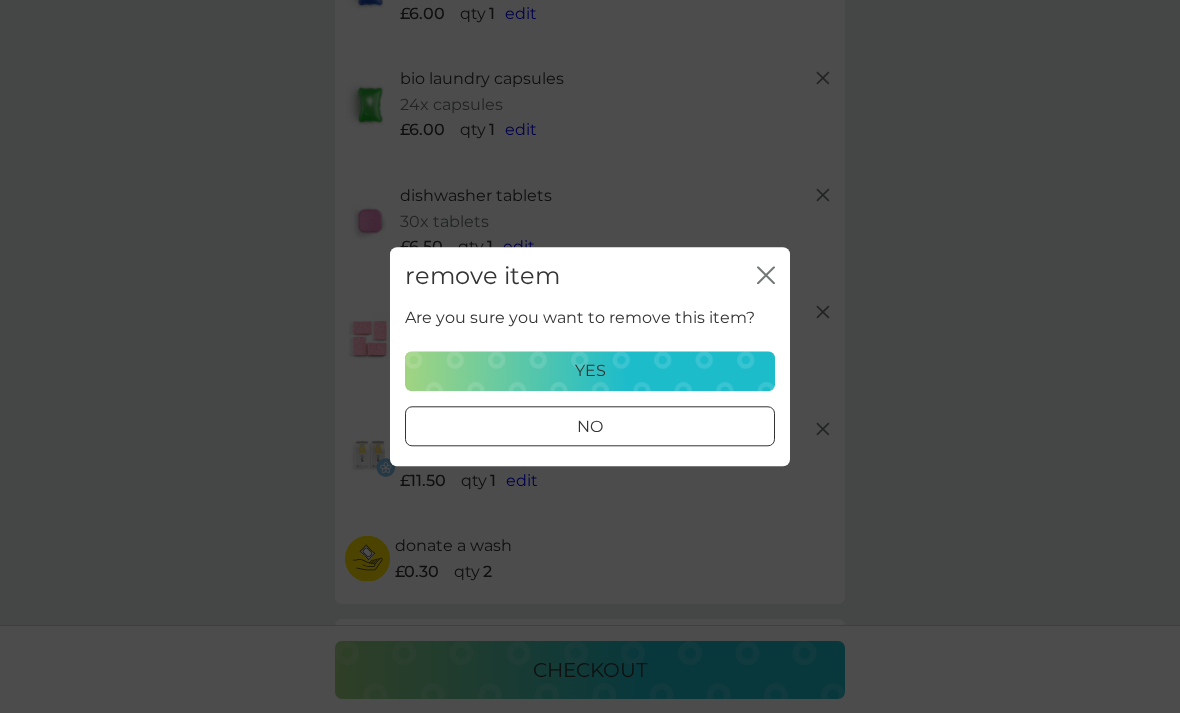 click on "remove item close Are you sure you want to remove this item? yes no" at bounding box center (590, 356) 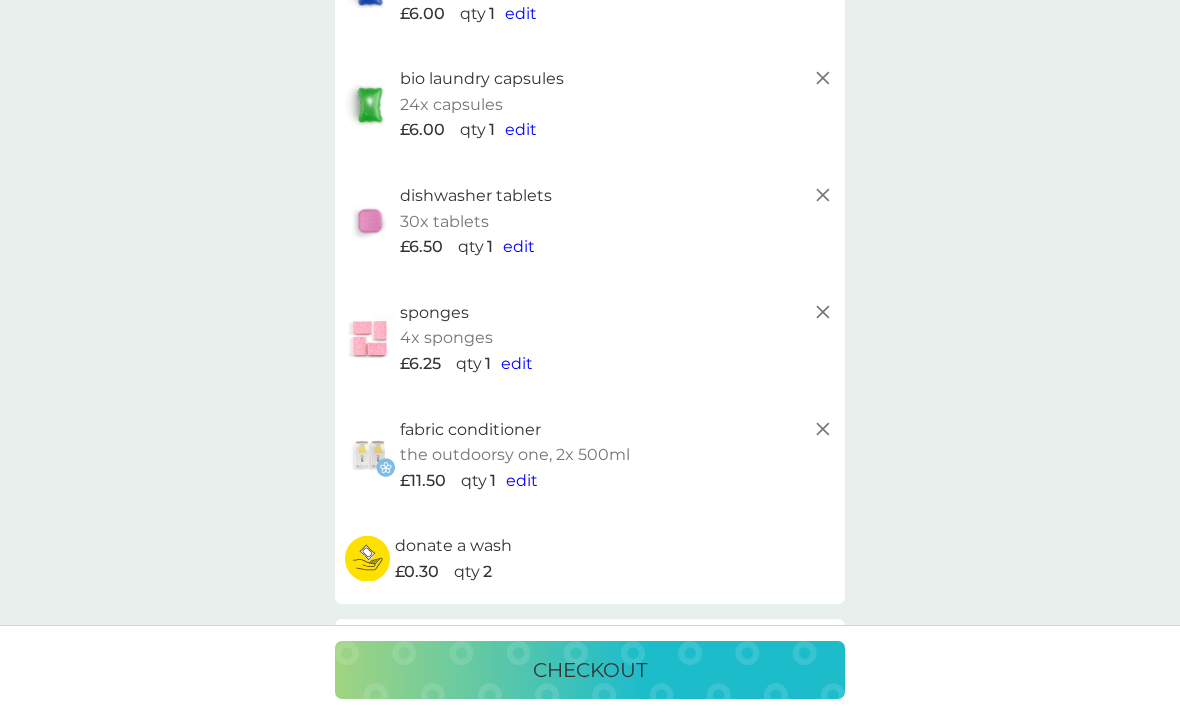 click 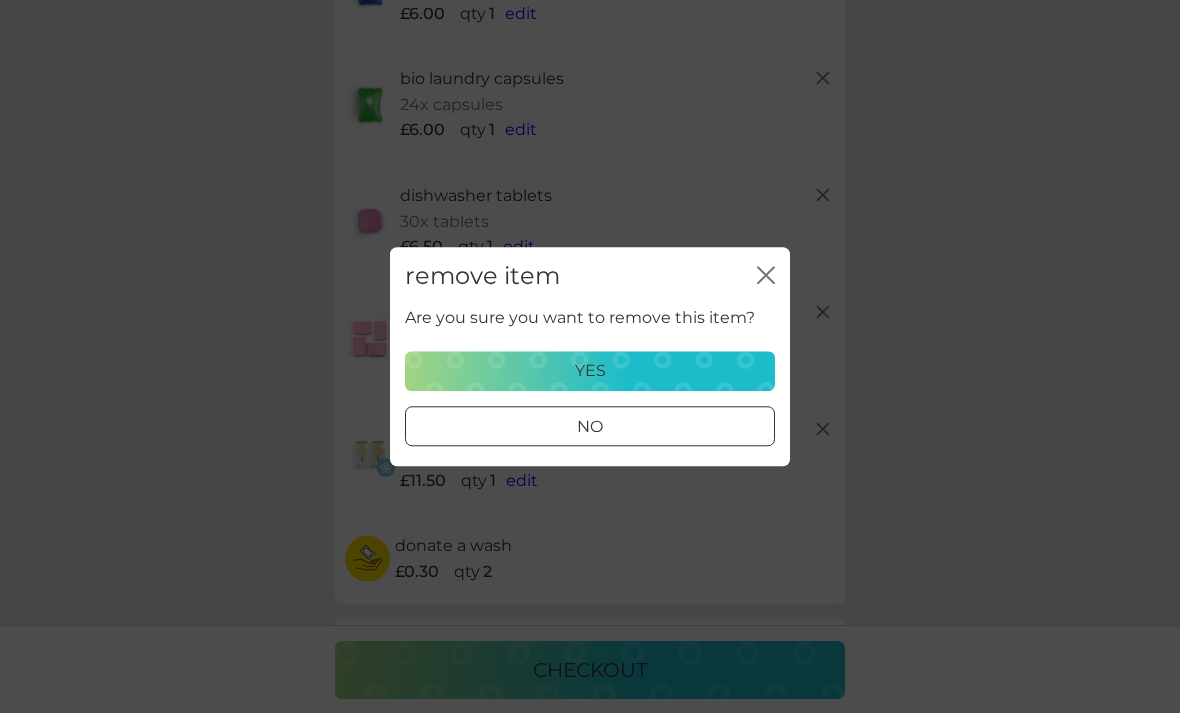 click on "yes" at bounding box center (590, 371) 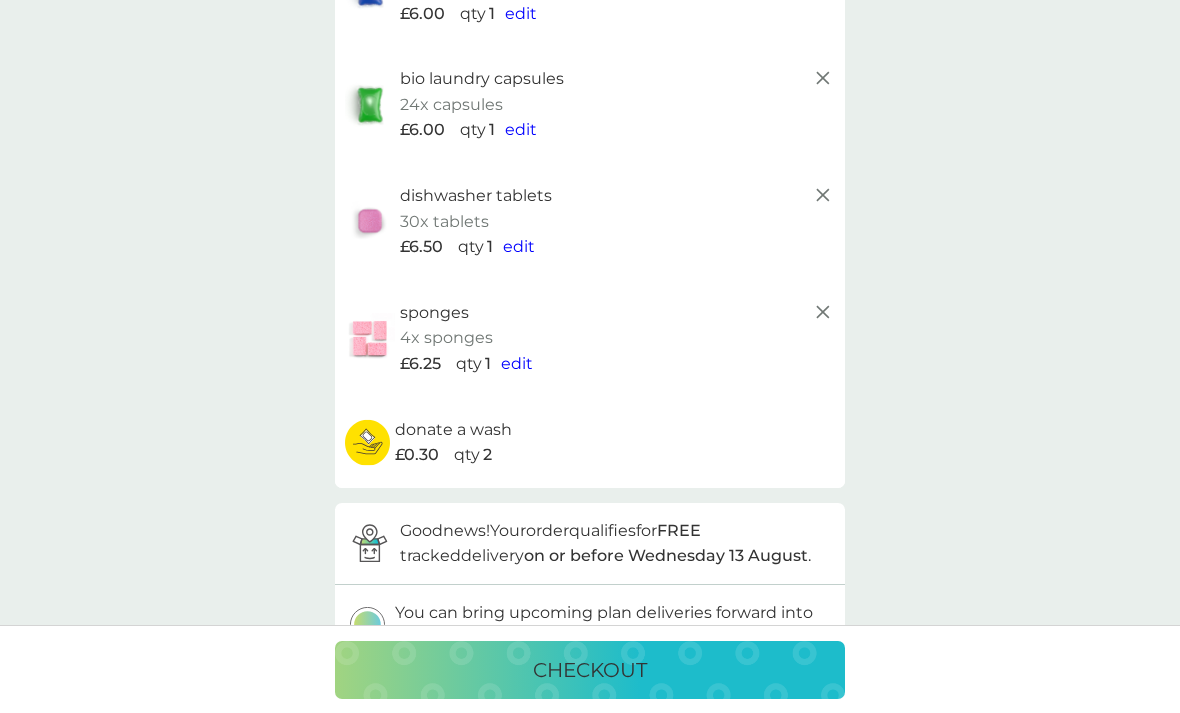 click 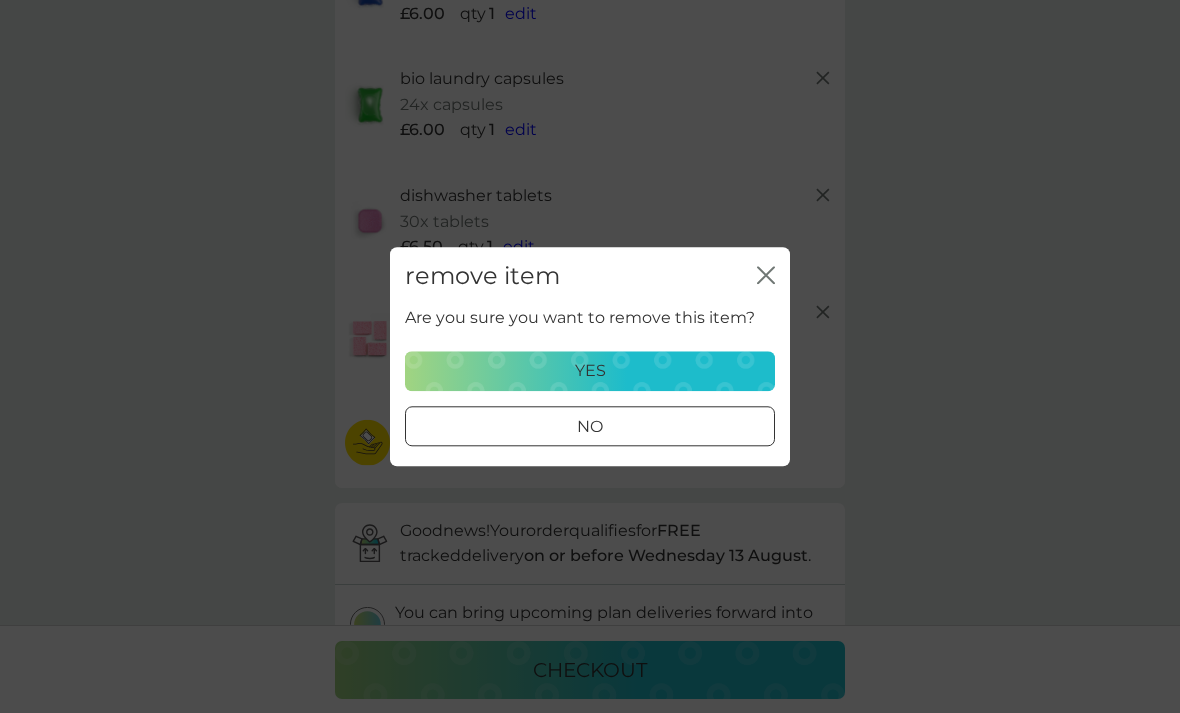click on "yes" at bounding box center [590, 371] 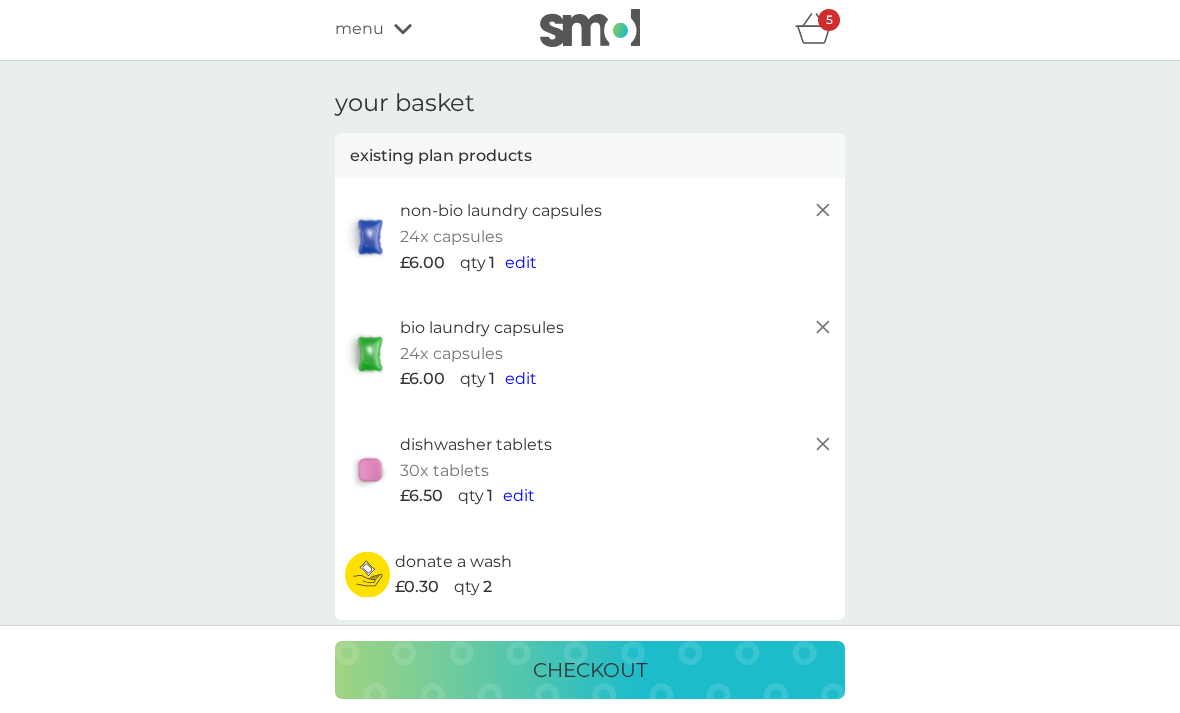 scroll, scrollTop: 0, scrollLeft: 0, axis: both 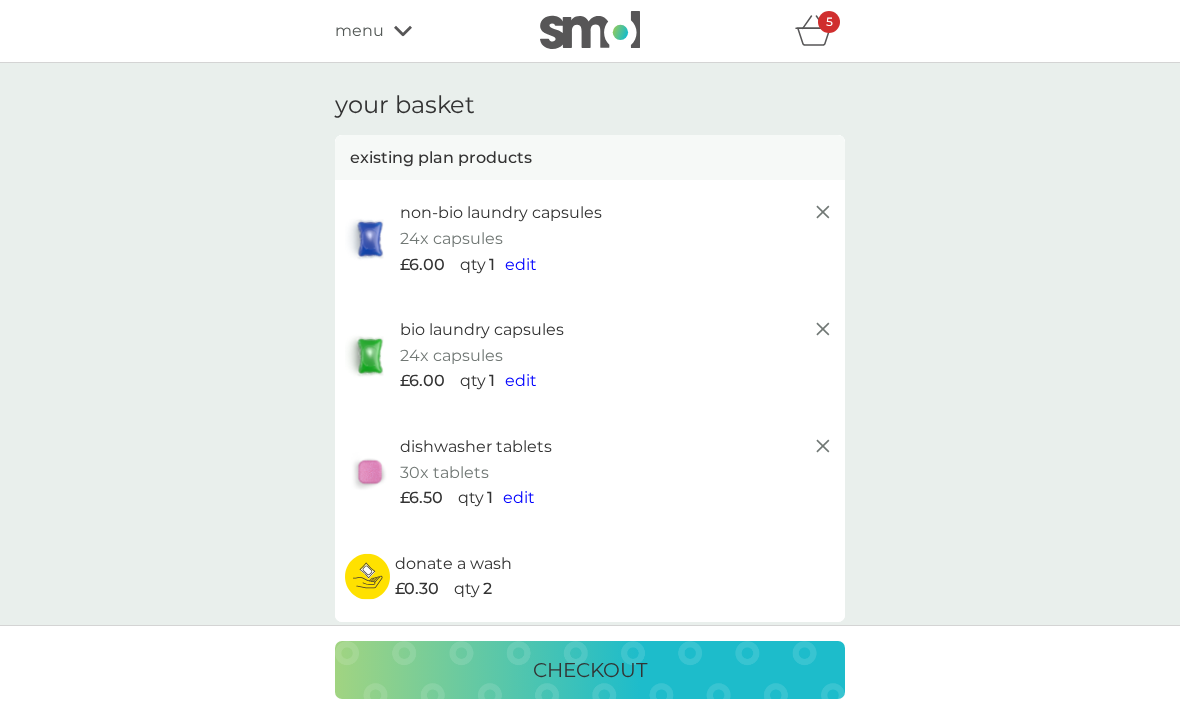 click on "menu" at bounding box center (420, 31) 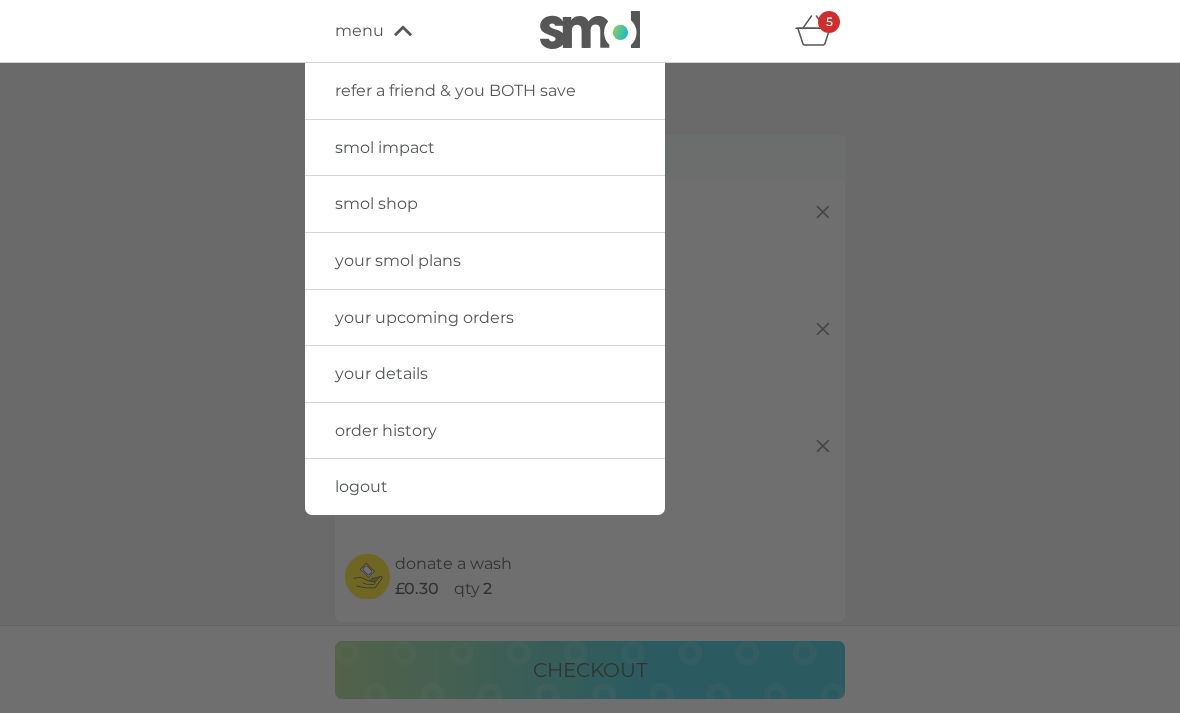 click on "logout" at bounding box center [485, 487] 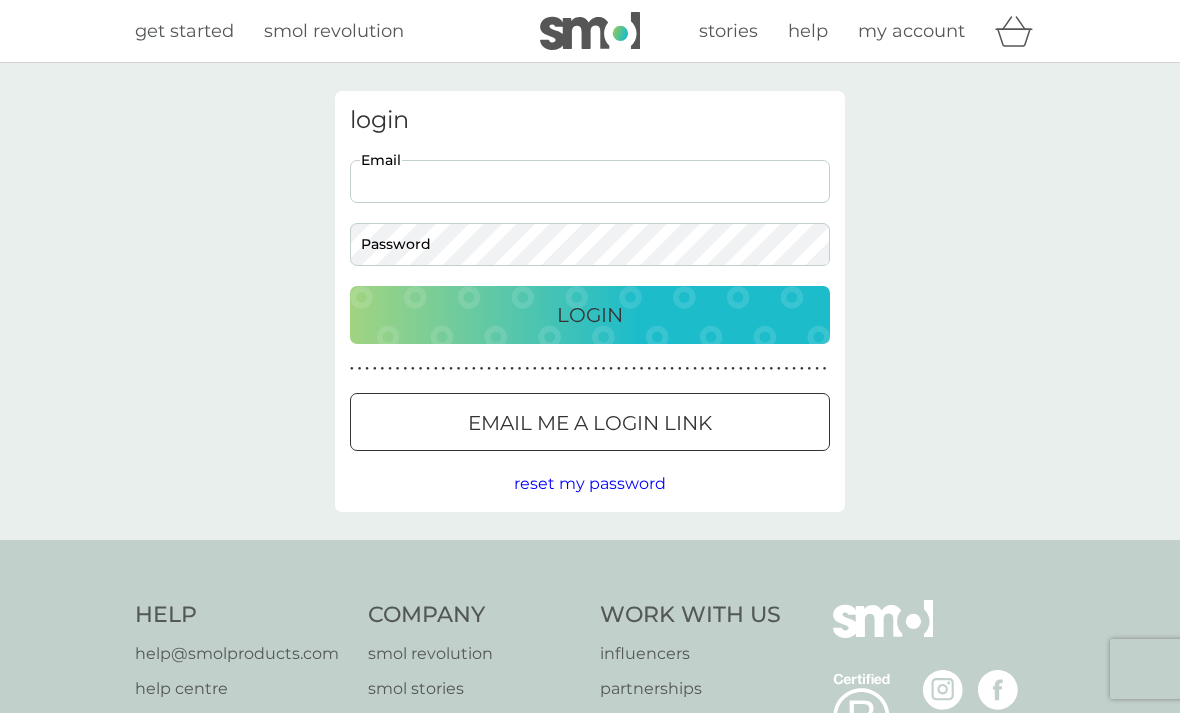 scroll, scrollTop: 0, scrollLeft: 0, axis: both 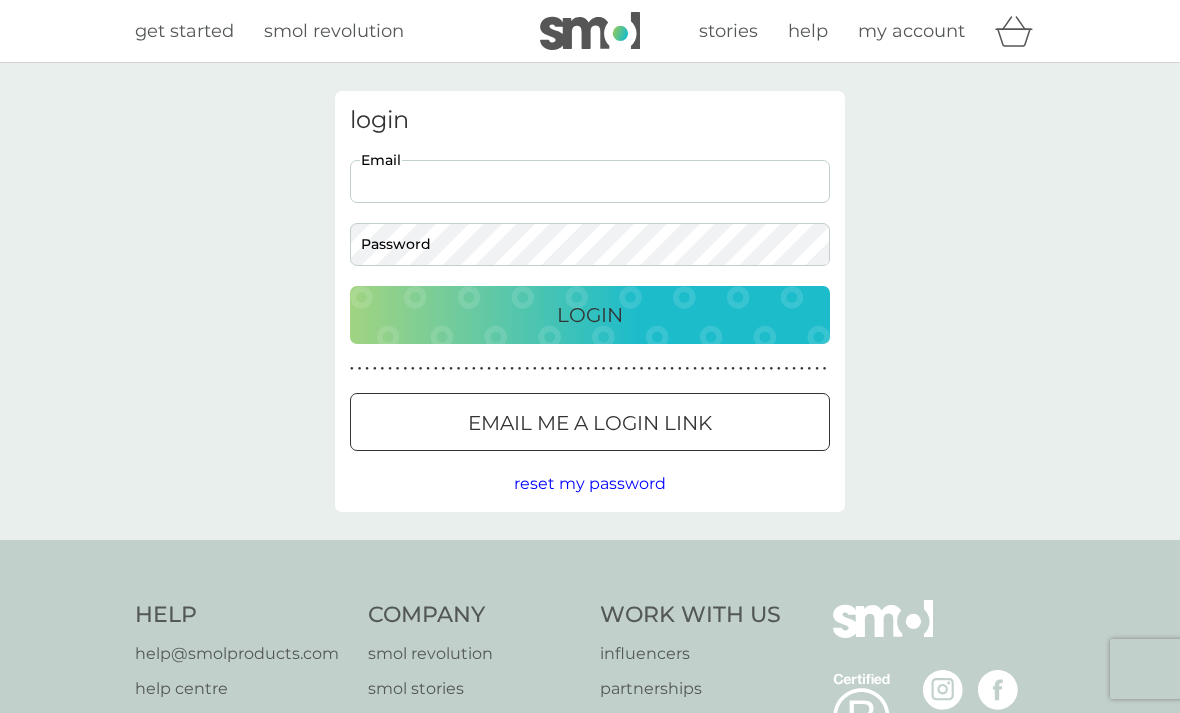 type on "jackie.emens@btinternet.com" 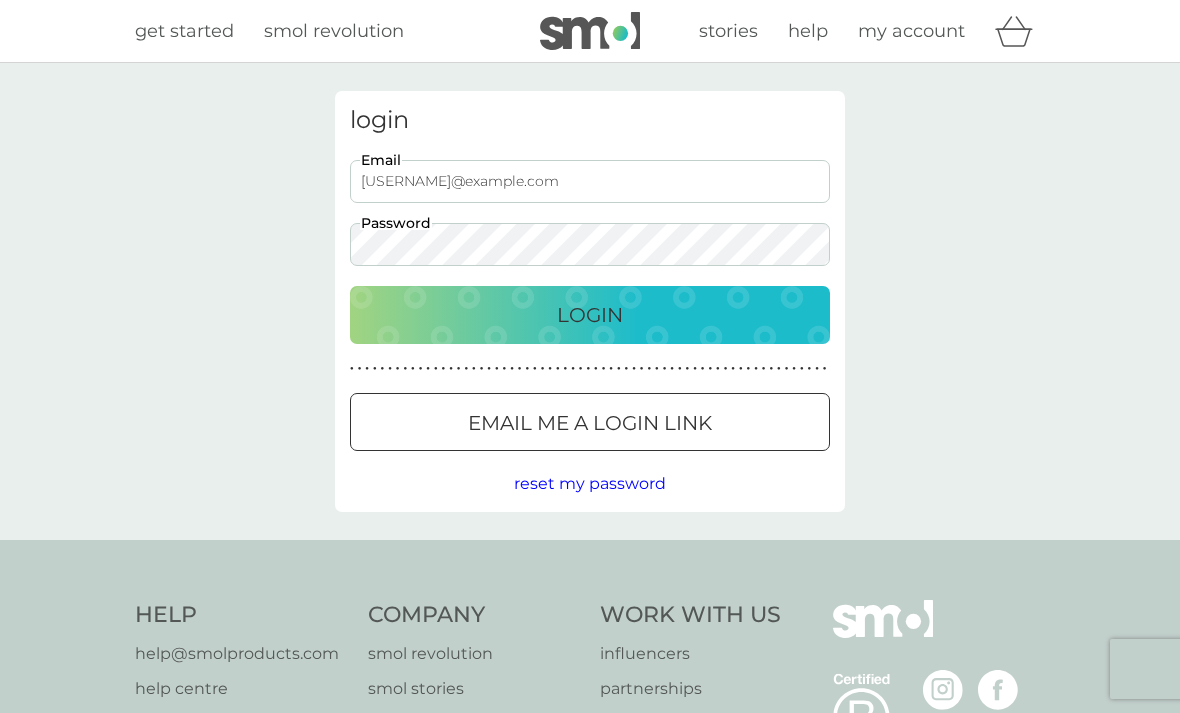 click on "Login" at bounding box center (590, 315) 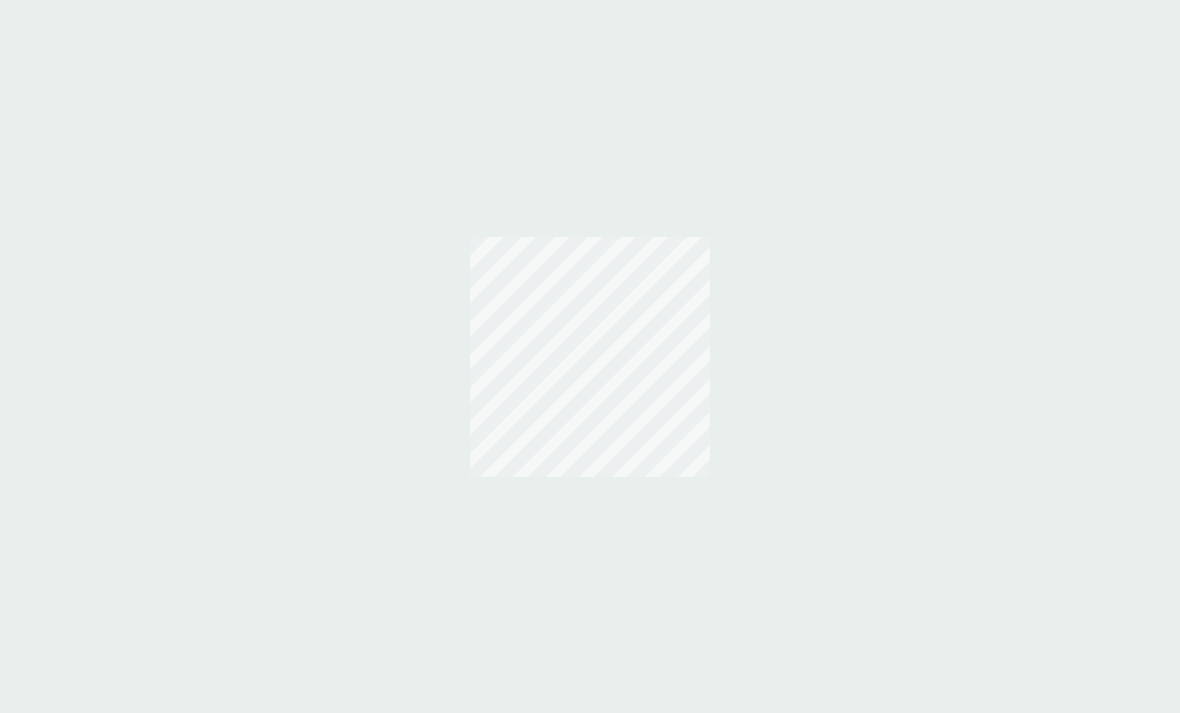 scroll, scrollTop: 0, scrollLeft: 0, axis: both 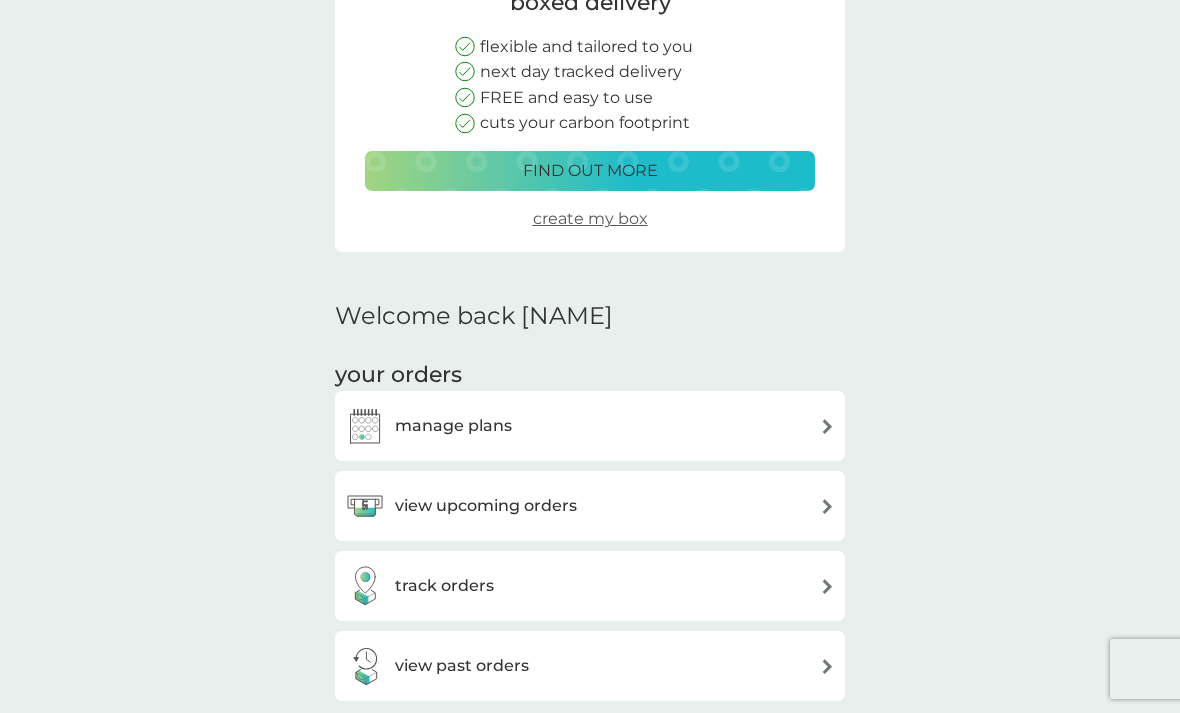 click at bounding box center [827, 426] 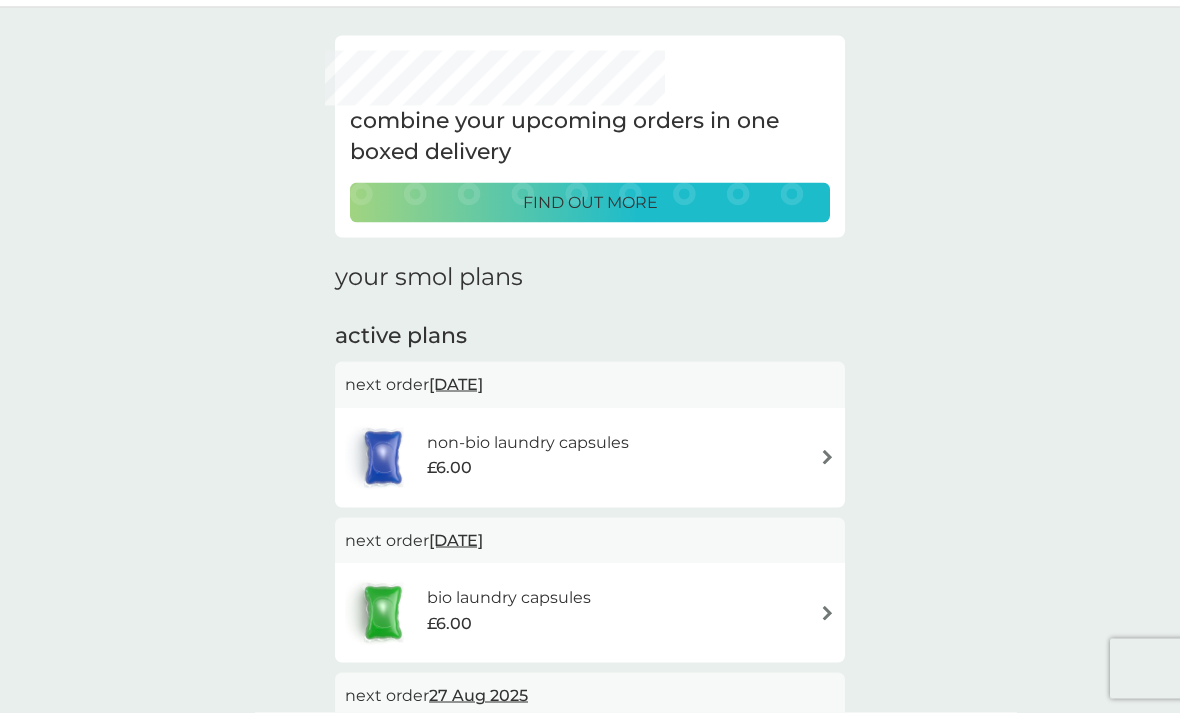 scroll, scrollTop: 0, scrollLeft: 0, axis: both 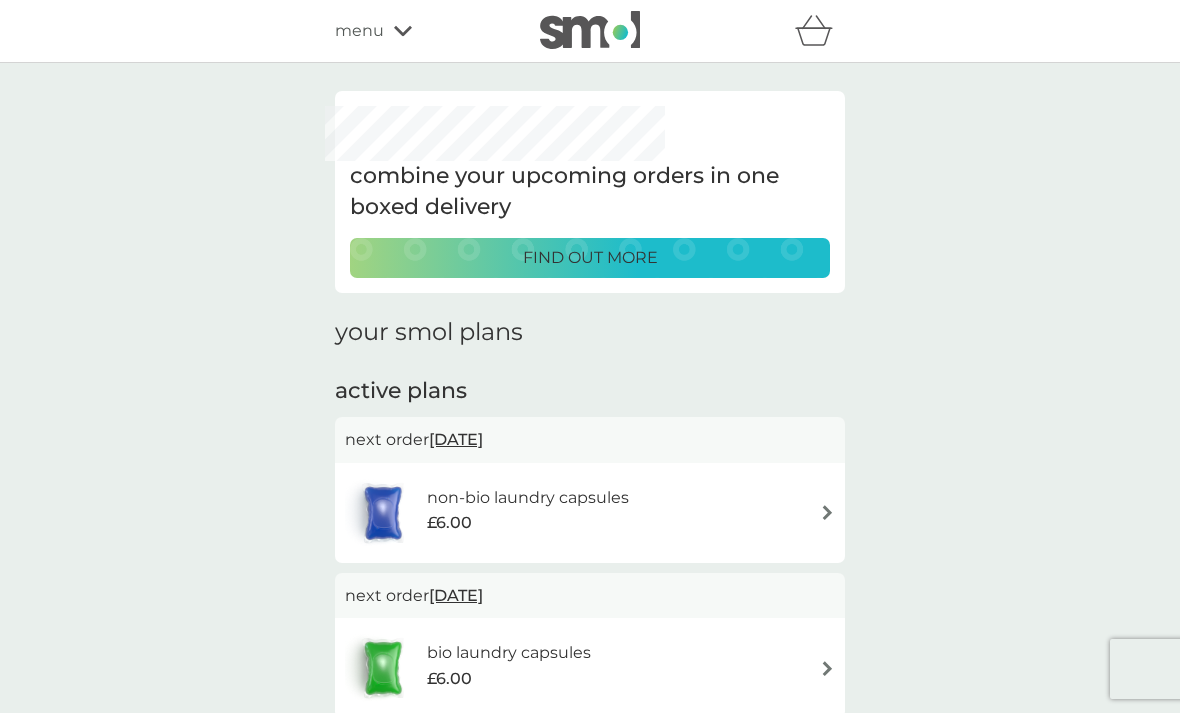 click 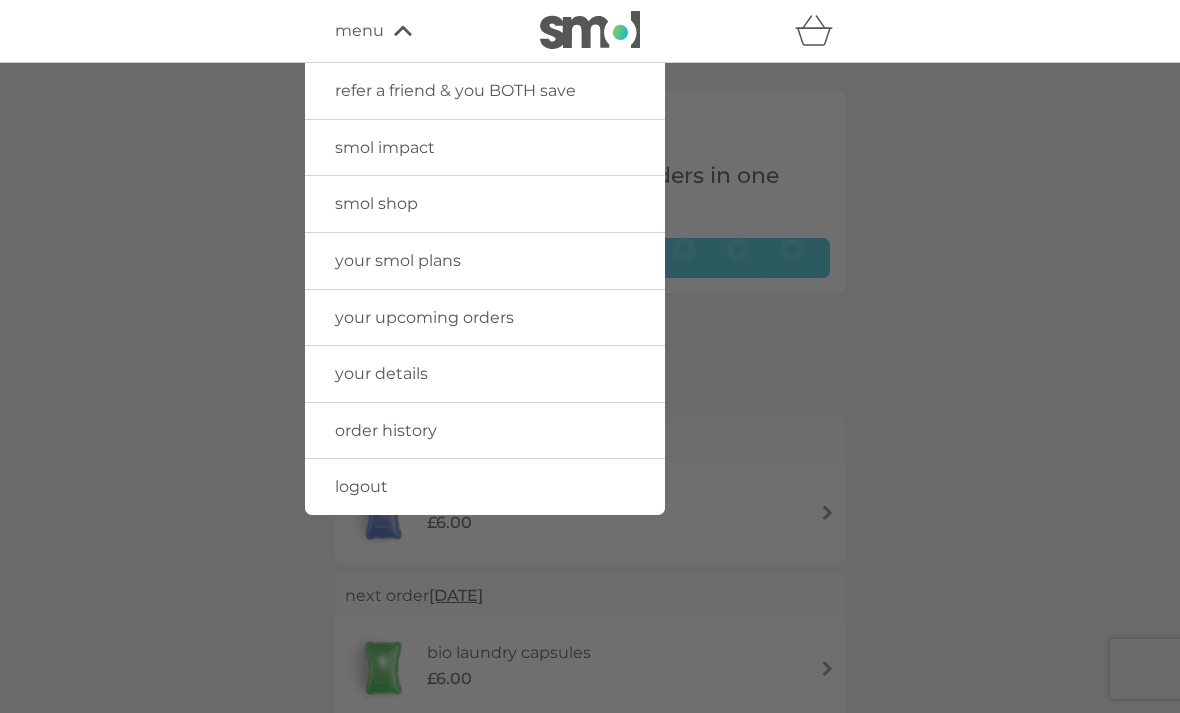 click on "logout" at bounding box center [485, 487] 